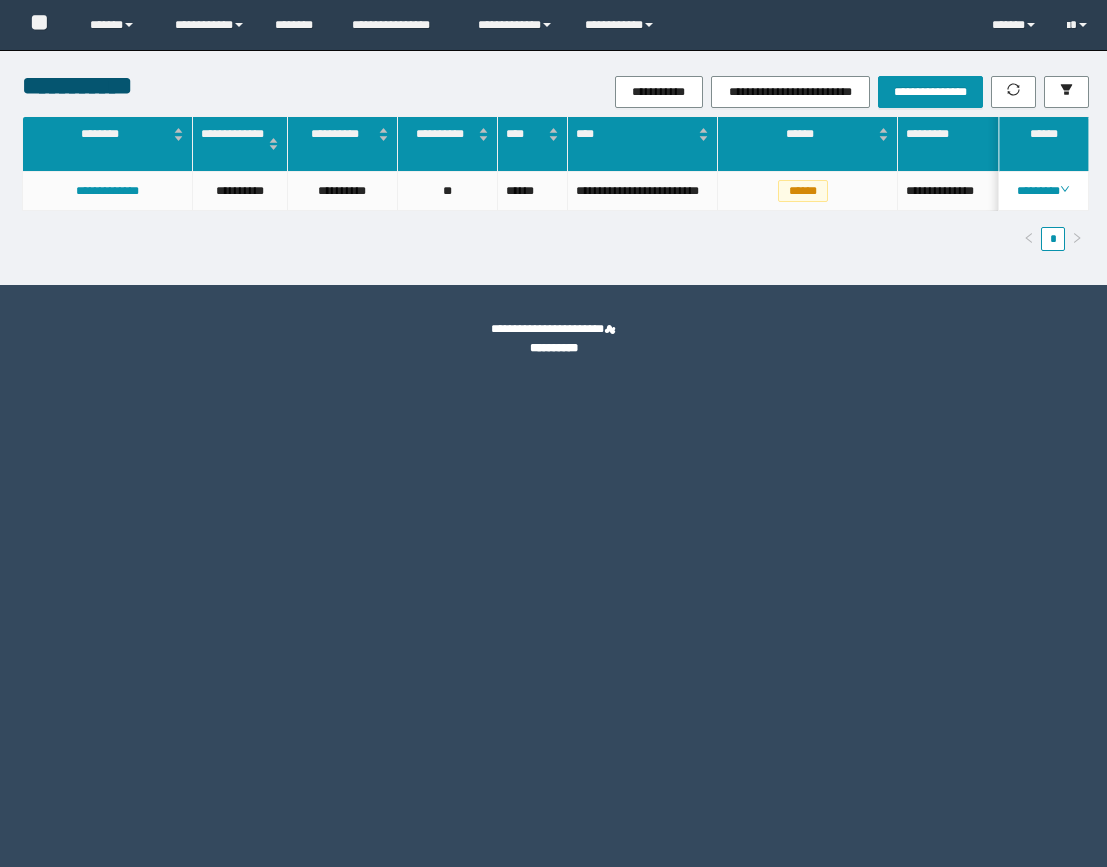 scroll, scrollTop: 0, scrollLeft: 0, axis: both 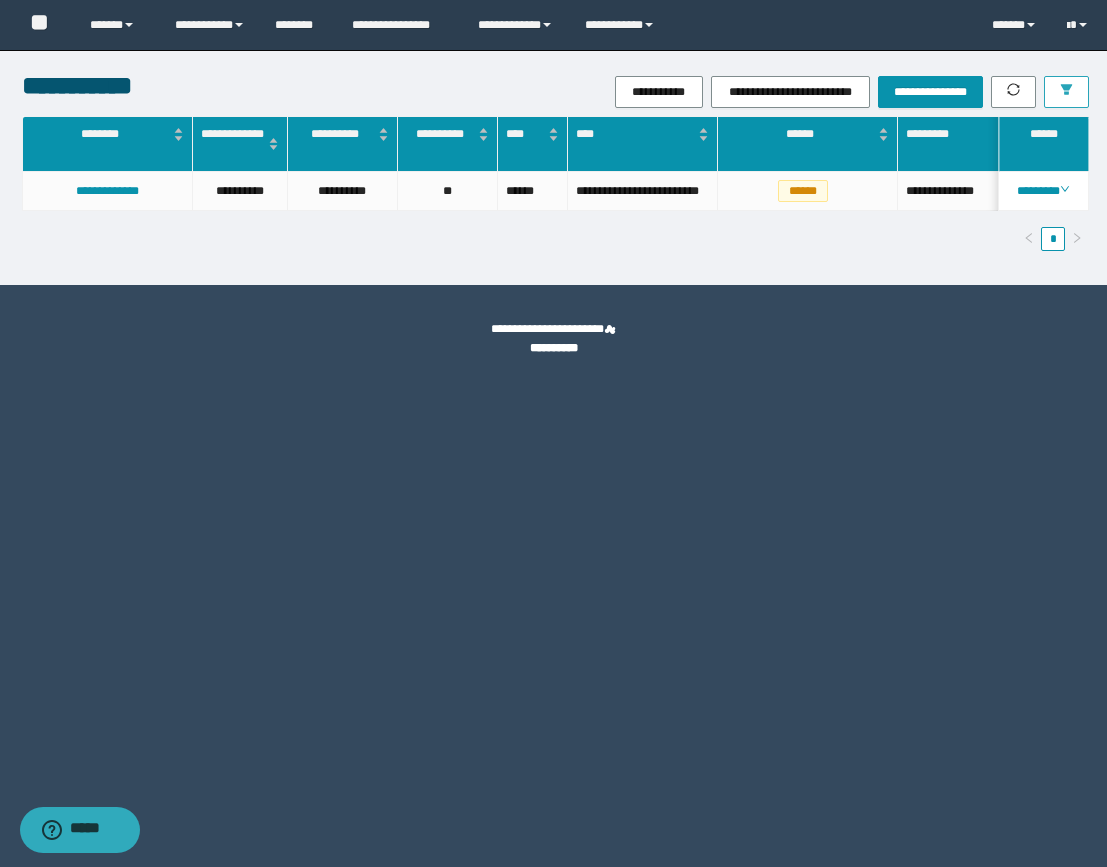 click 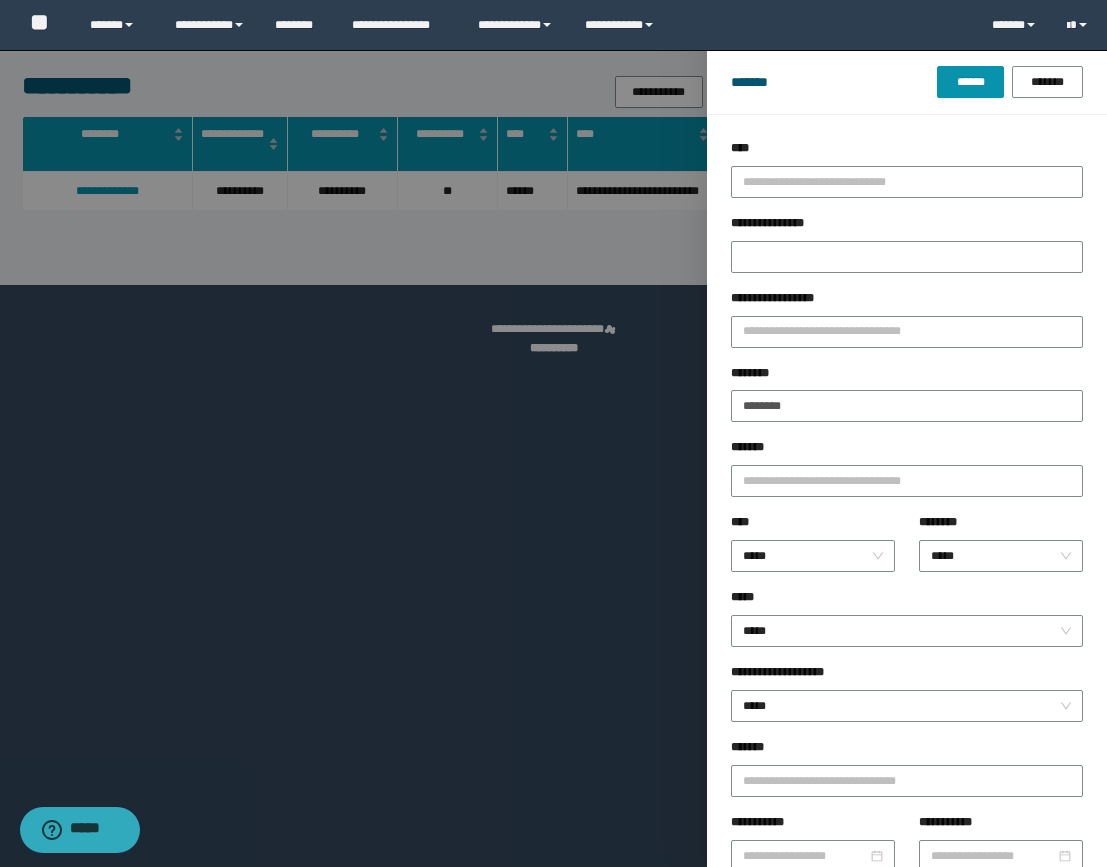 drag, startPoint x: 846, startPoint y: 365, endPoint x: 834, endPoint y: 386, distance: 24.186773 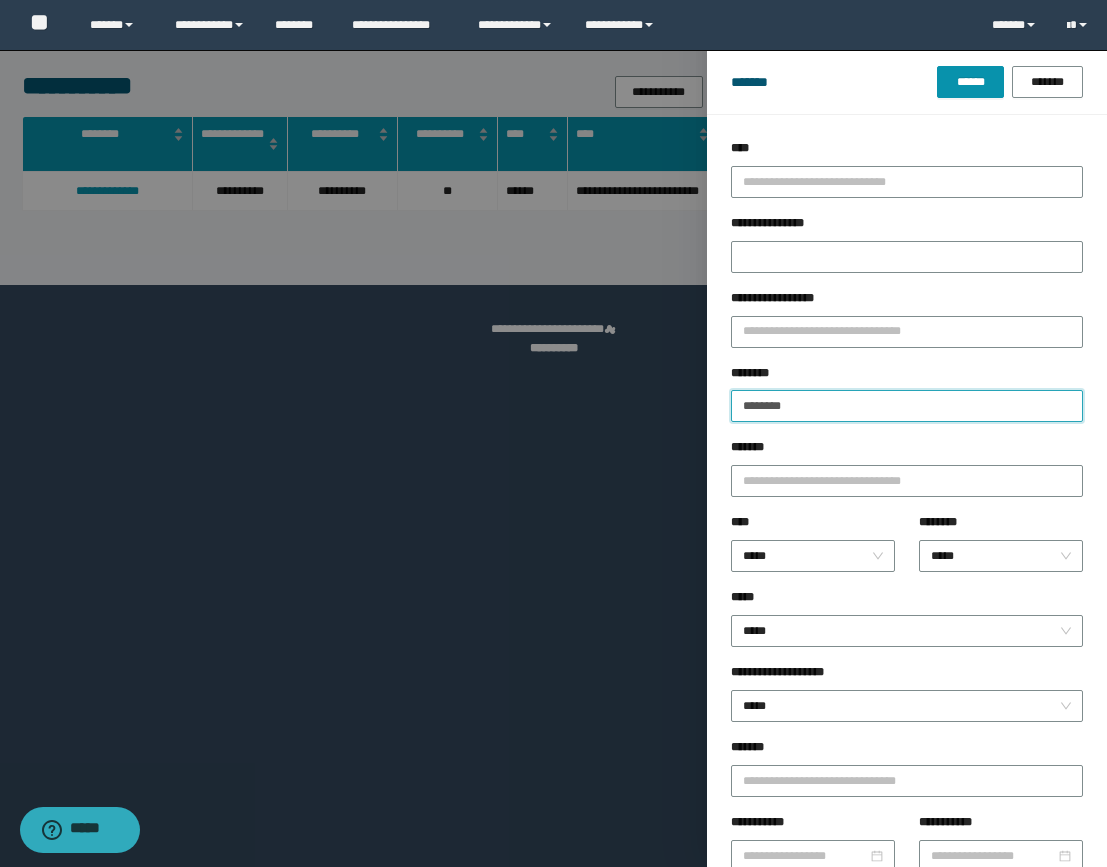 click on "********" at bounding box center (907, 406) 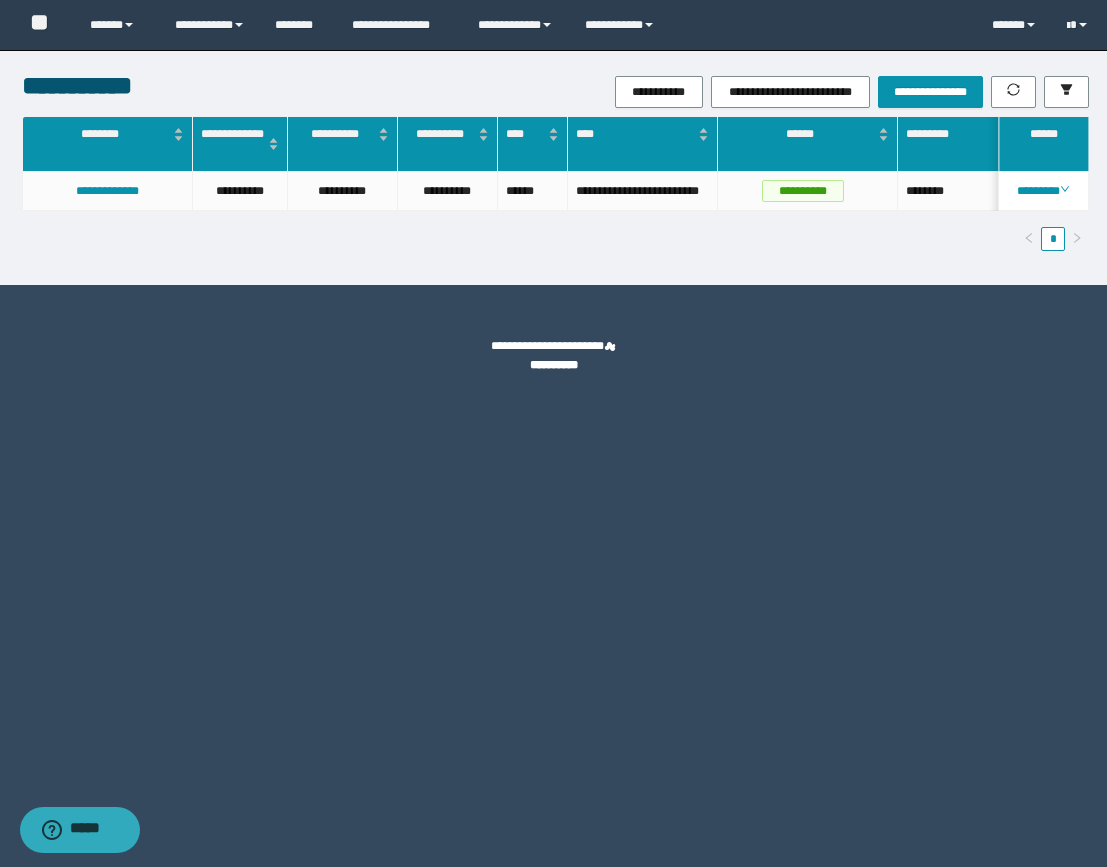 click on "**********" at bounding box center (553, 433) 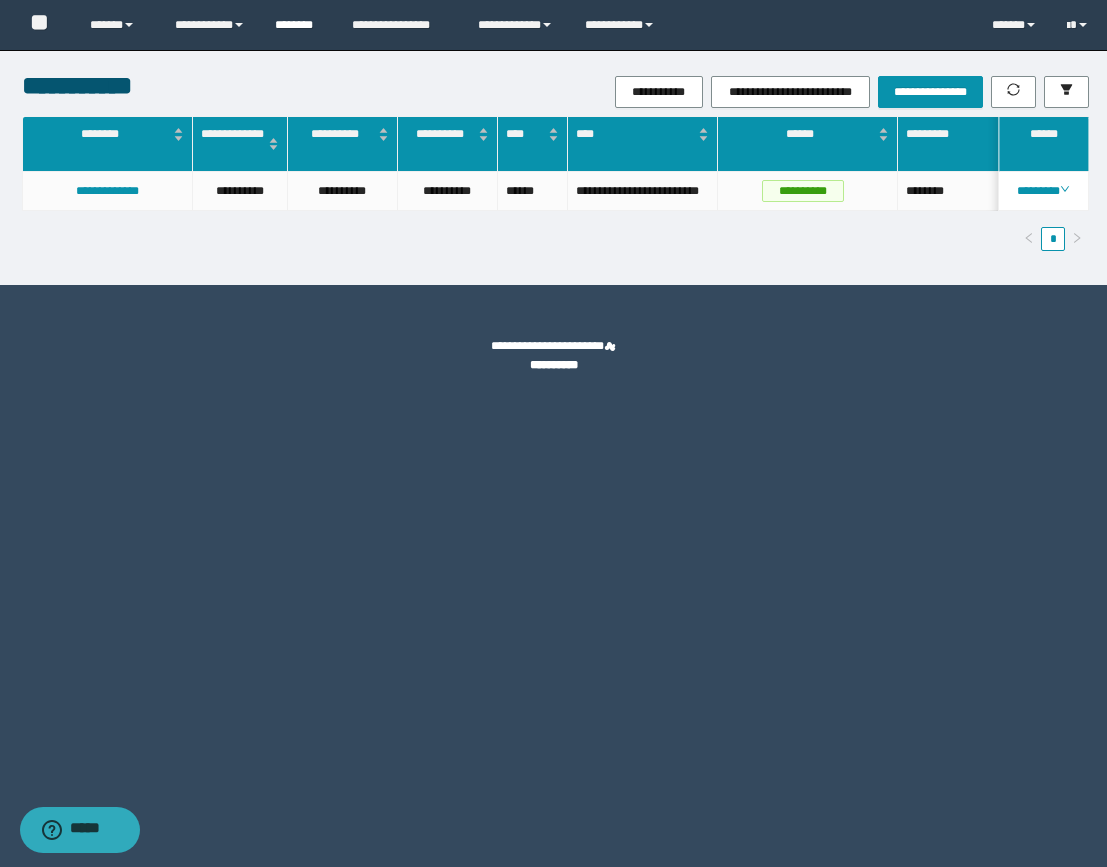 click on "********" at bounding box center [298, 25] 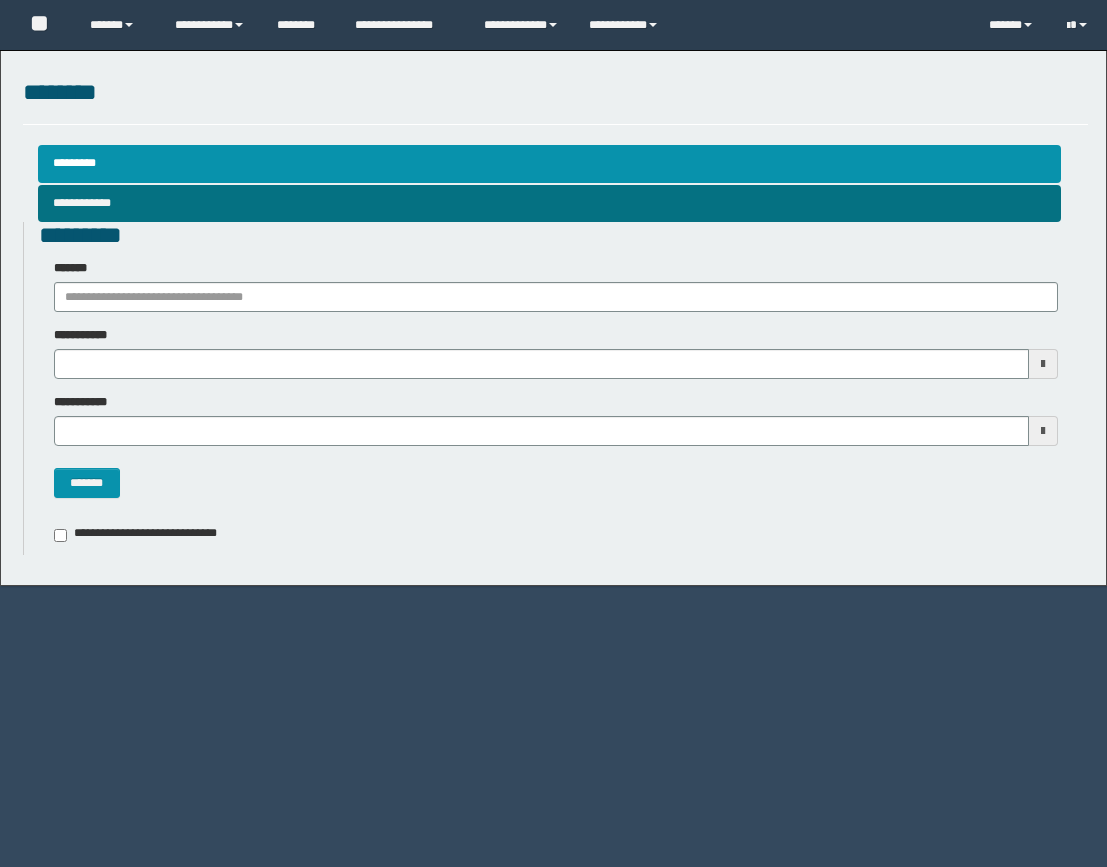 scroll, scrollTop: 0, scrollLeft: 0, axis: both 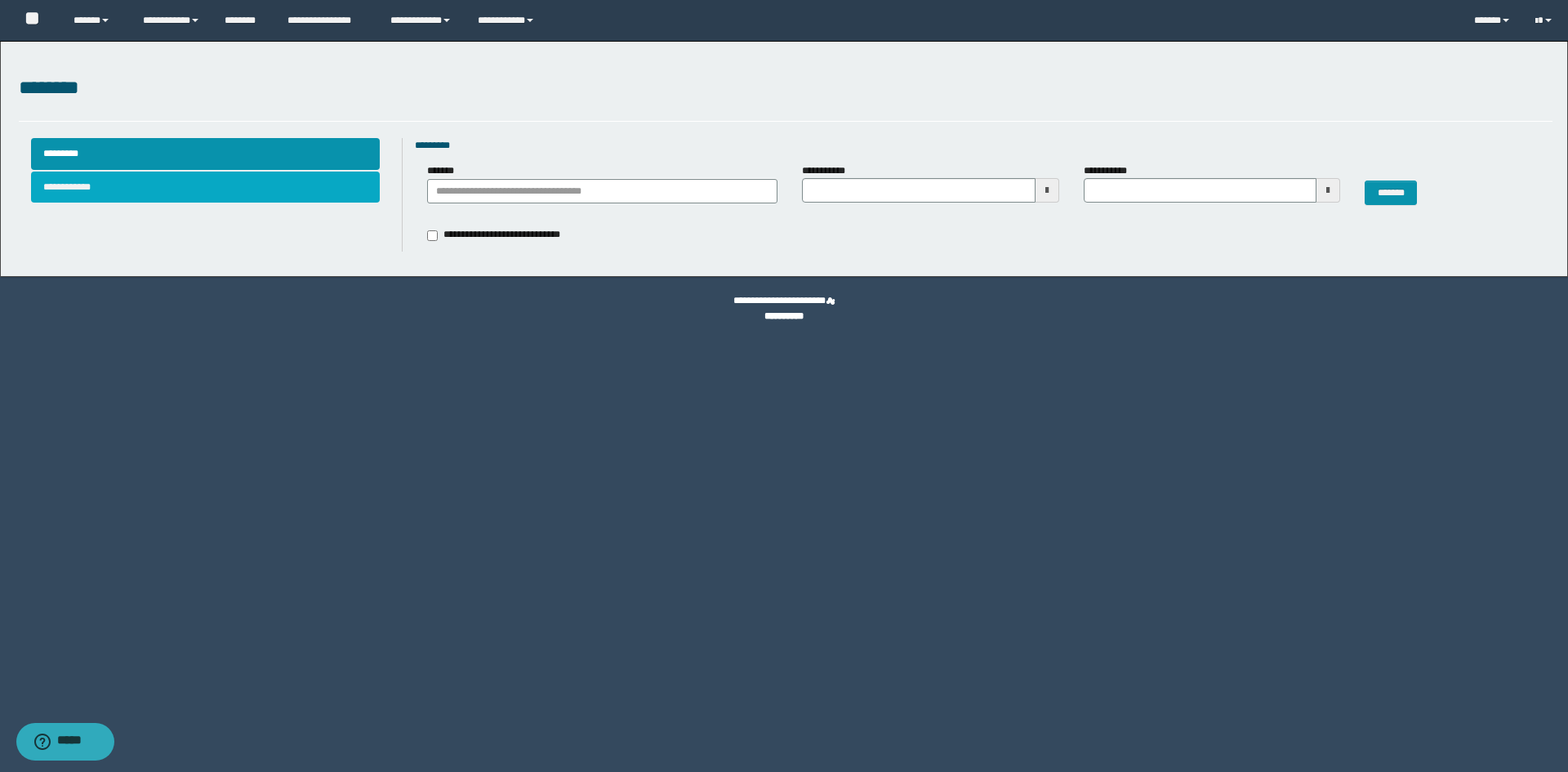 click on "**********" at bounding box center (206, 187) 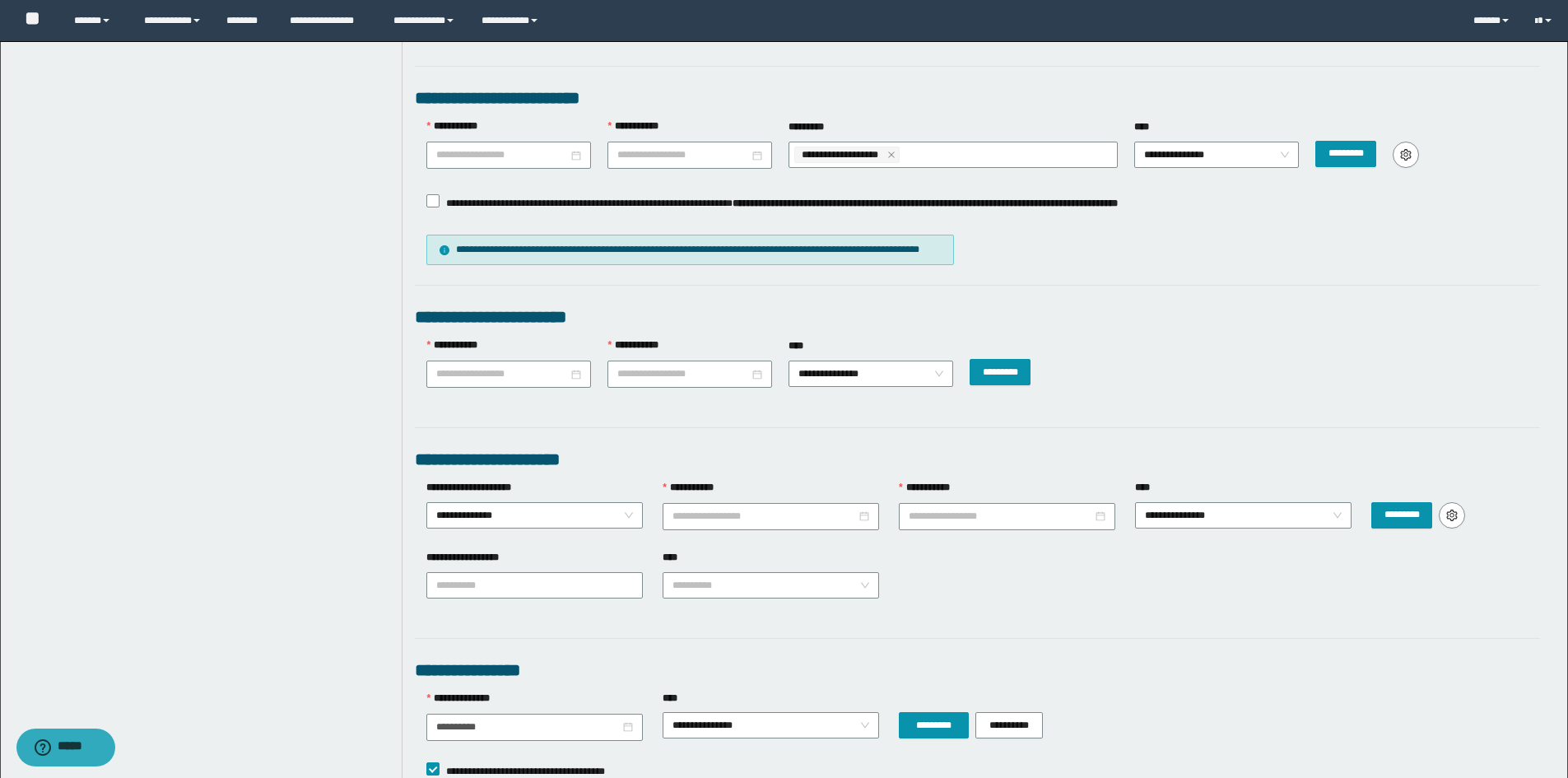 scroll, scrollTop: 247, scrollLeft: 0, axis: vertical 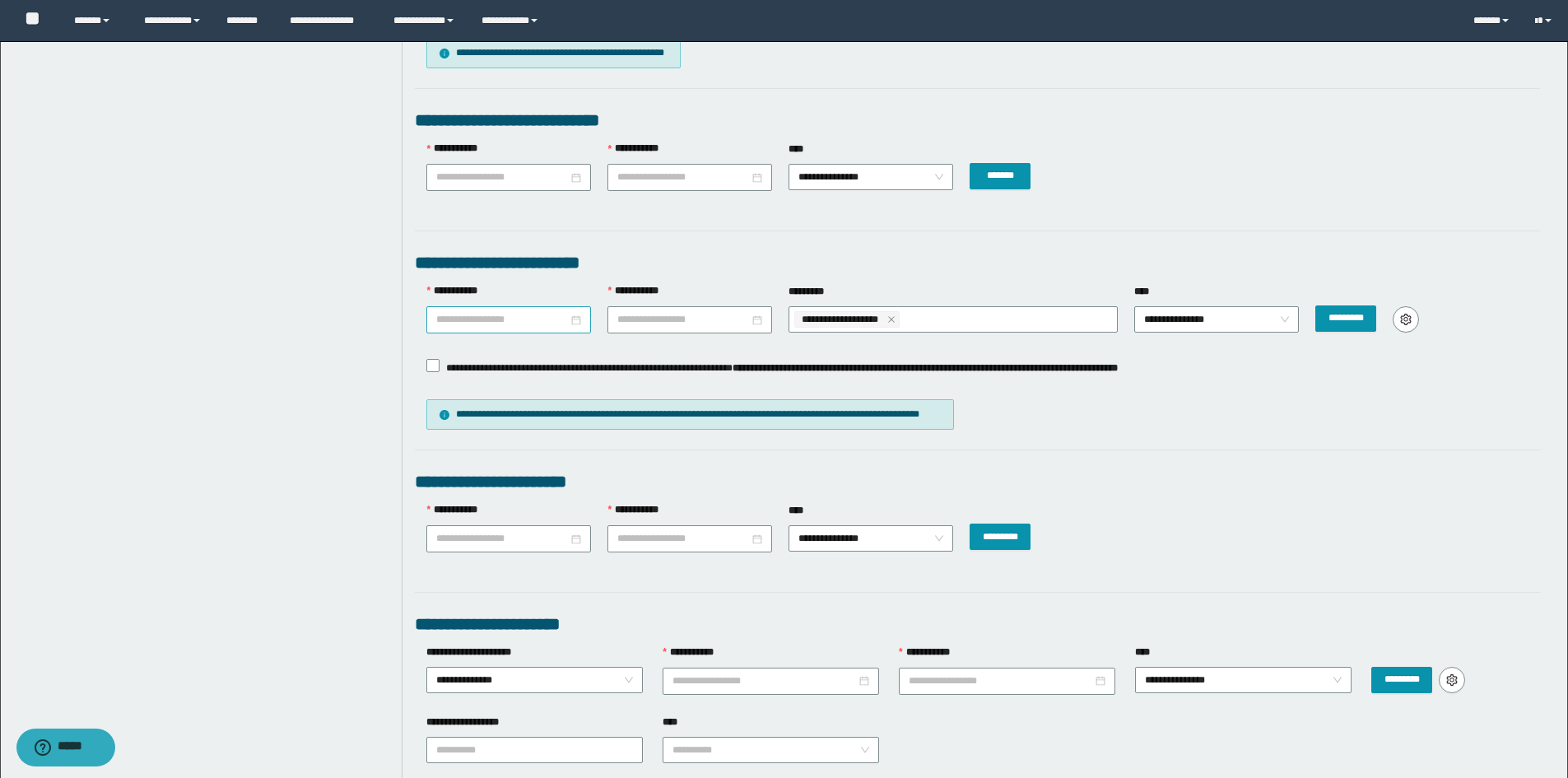 click on "**********" at bounding box center [502, 177] 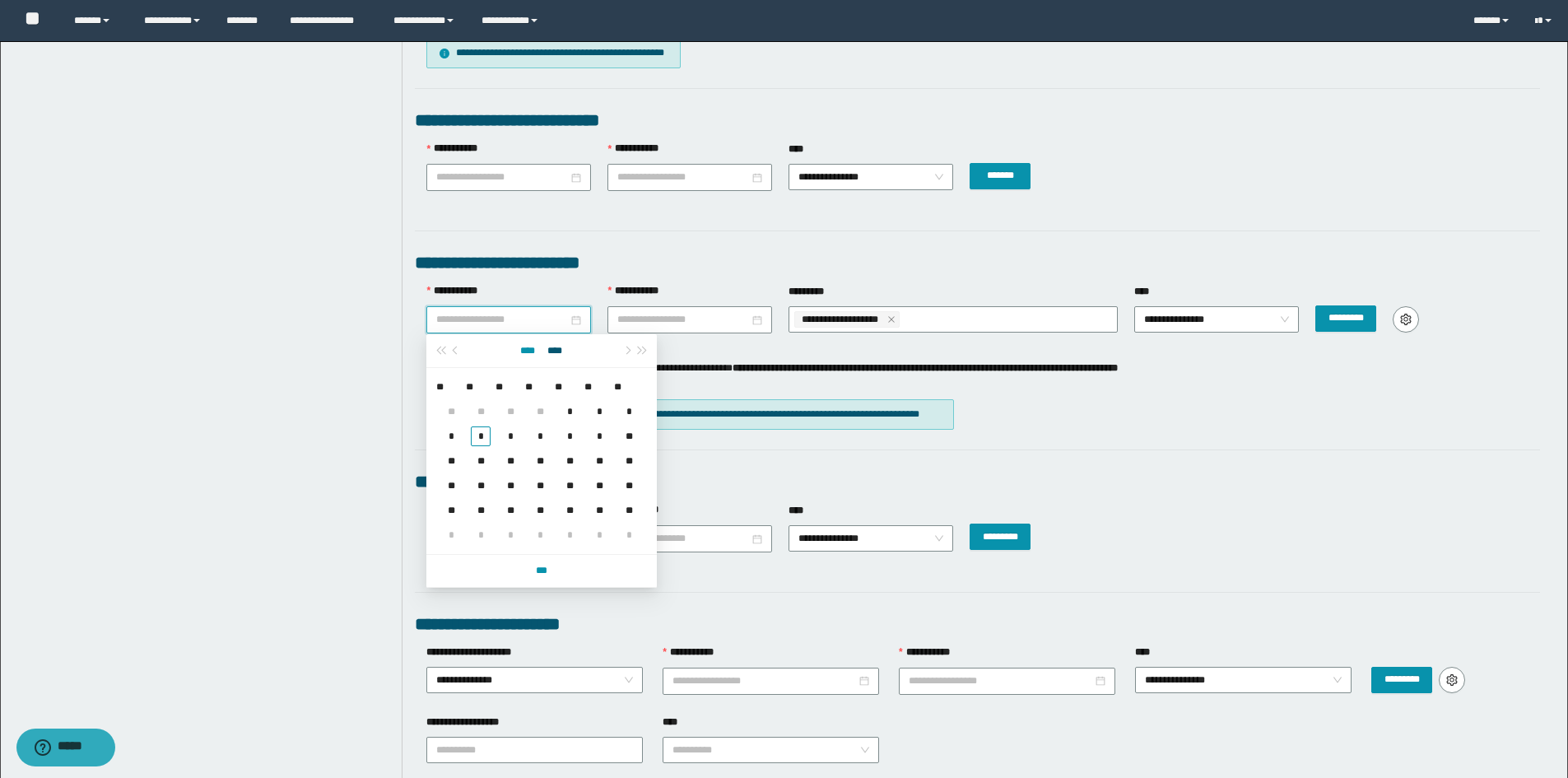 click on "****" at bounding box center [528, 351] 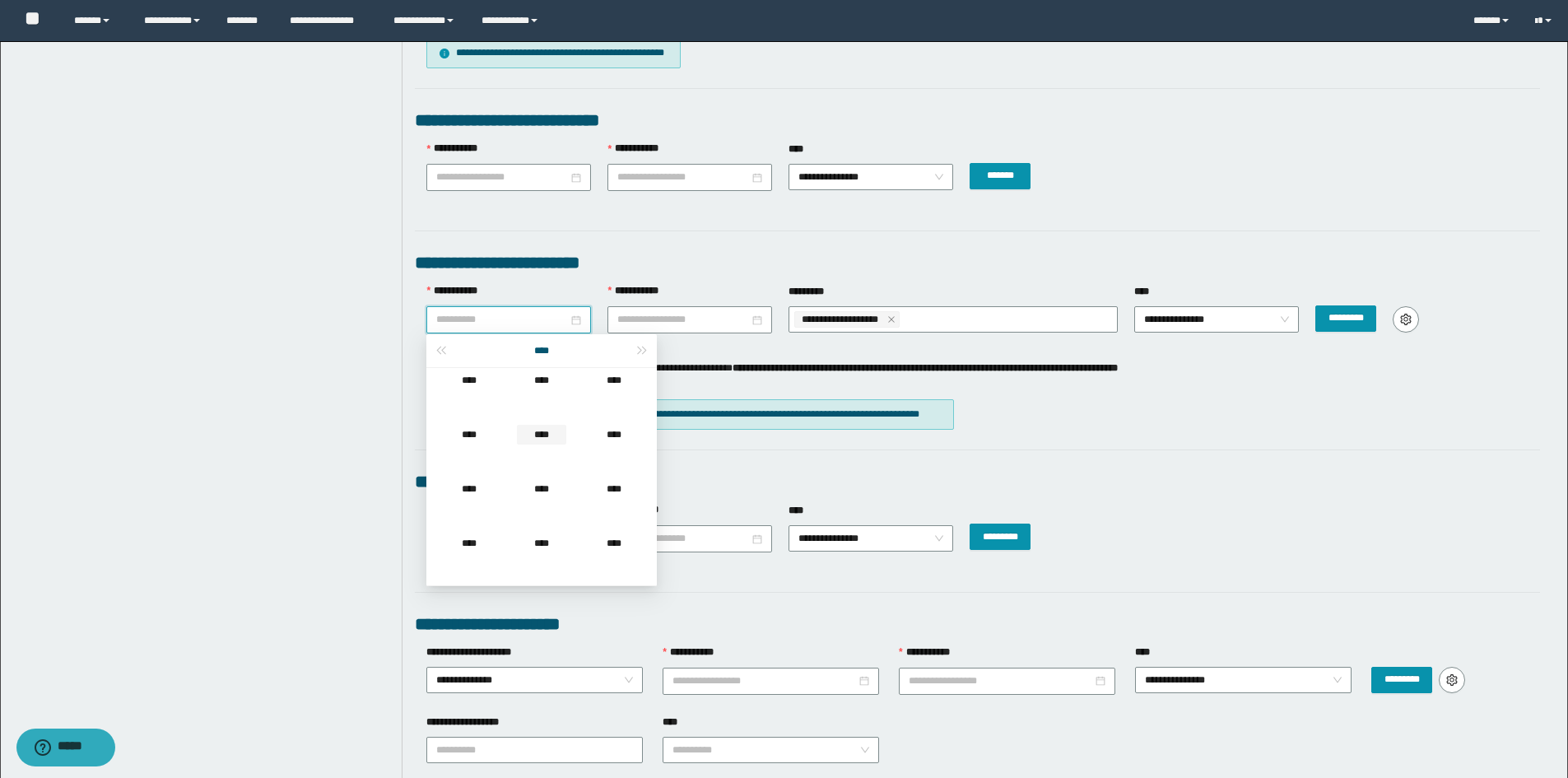 type on "**********" 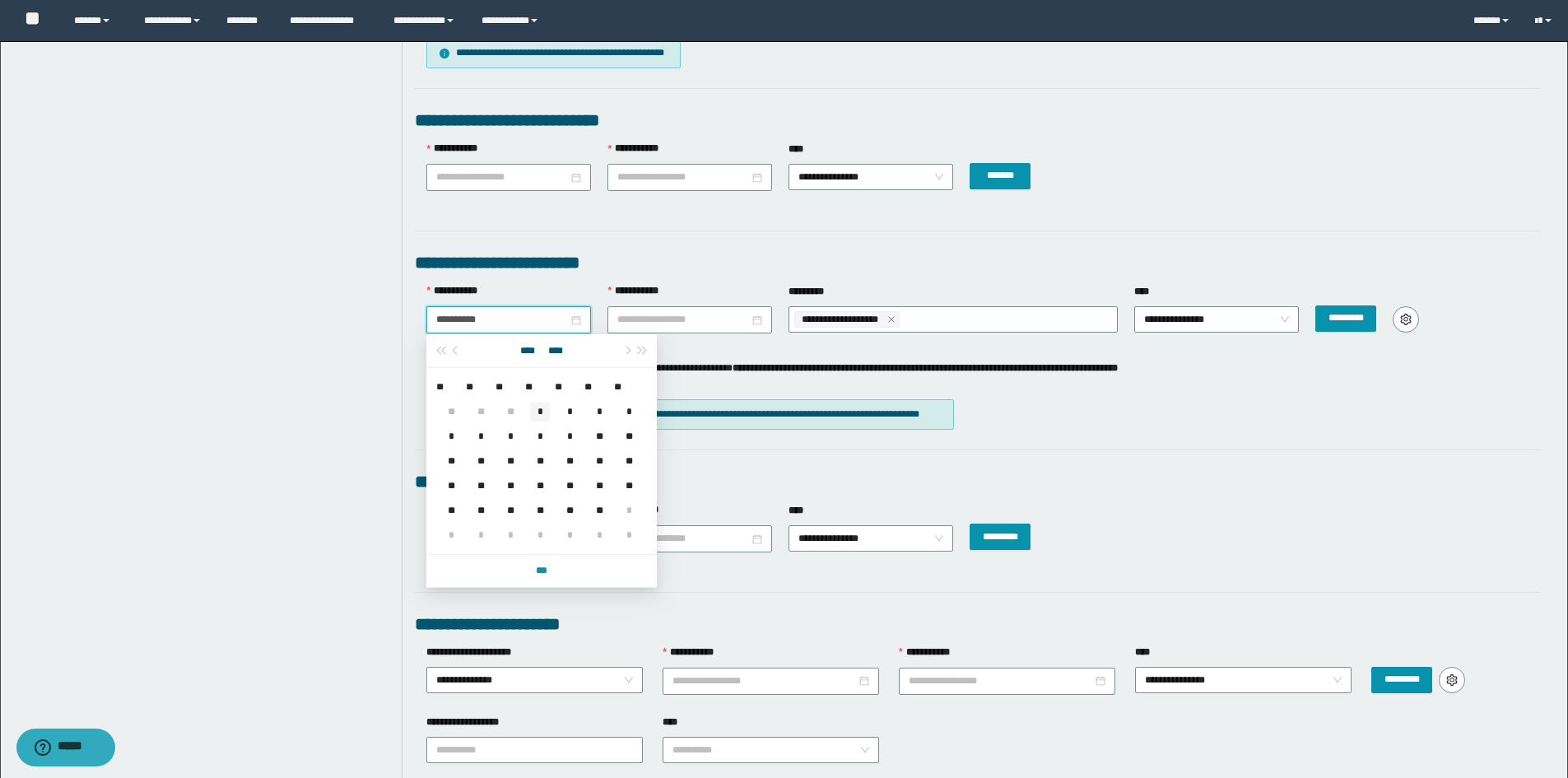 type on "**********" 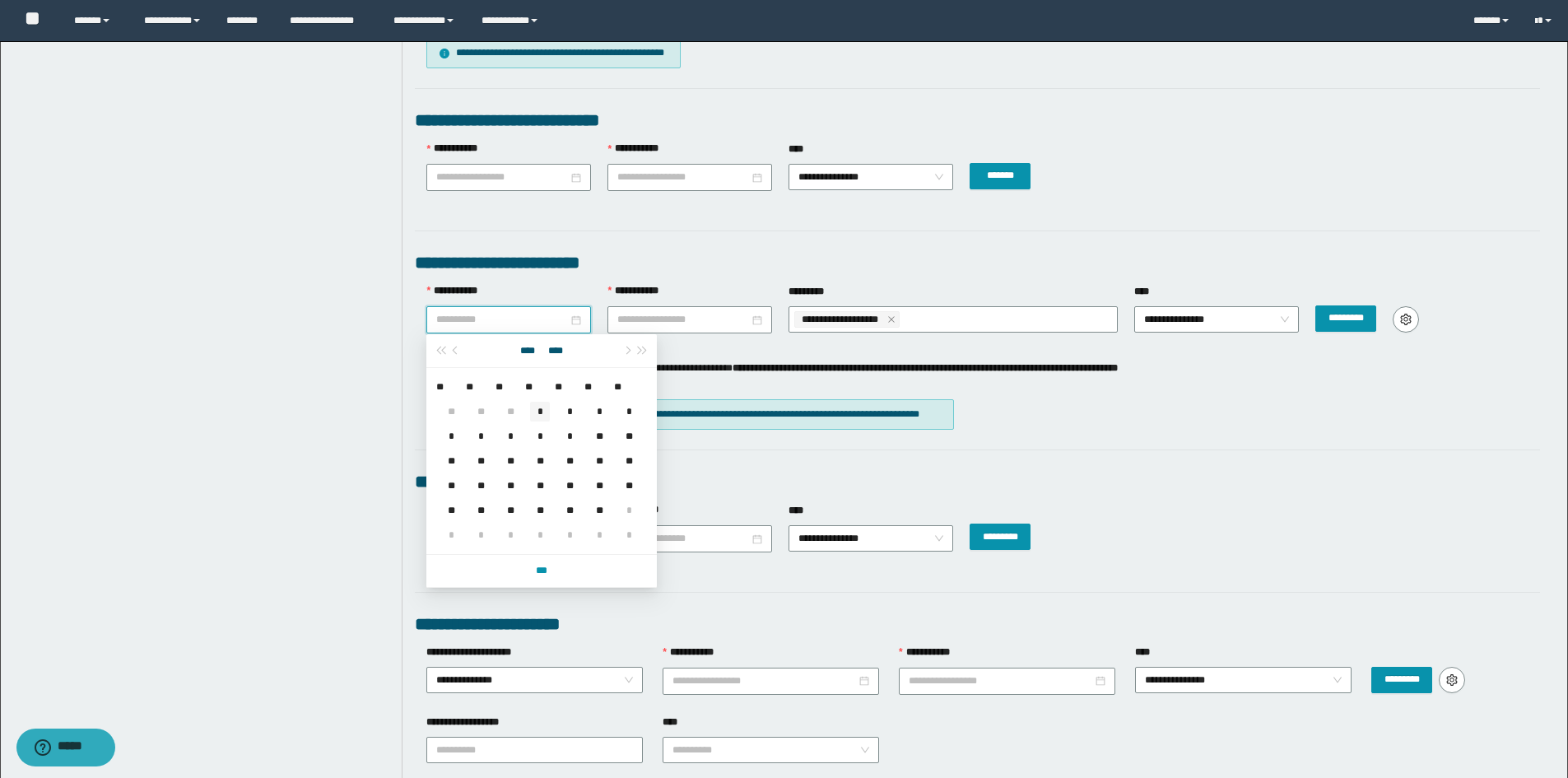 click on "*" at bounding box center (540, 412) 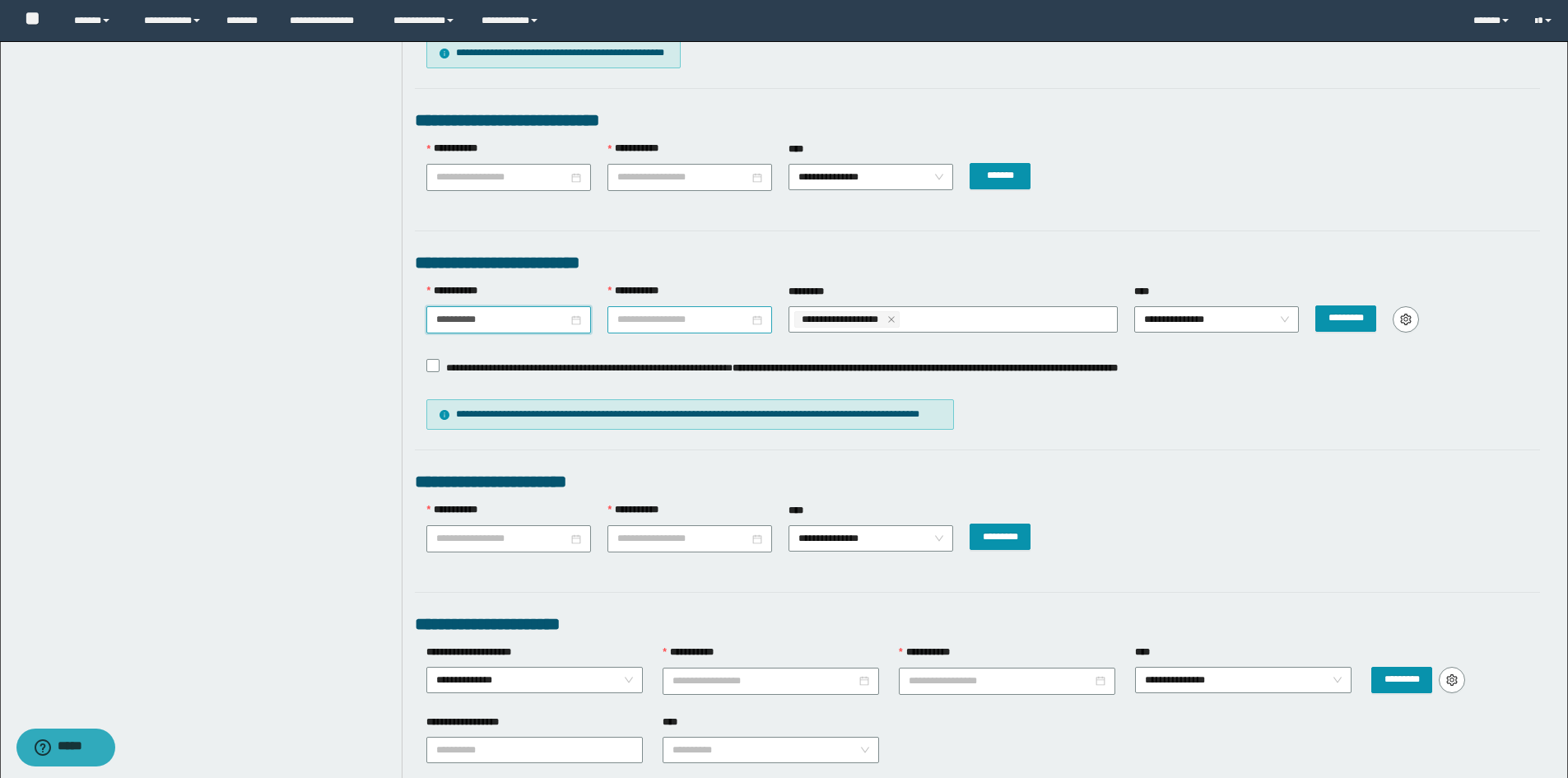 click at bounding box center (690, 319) 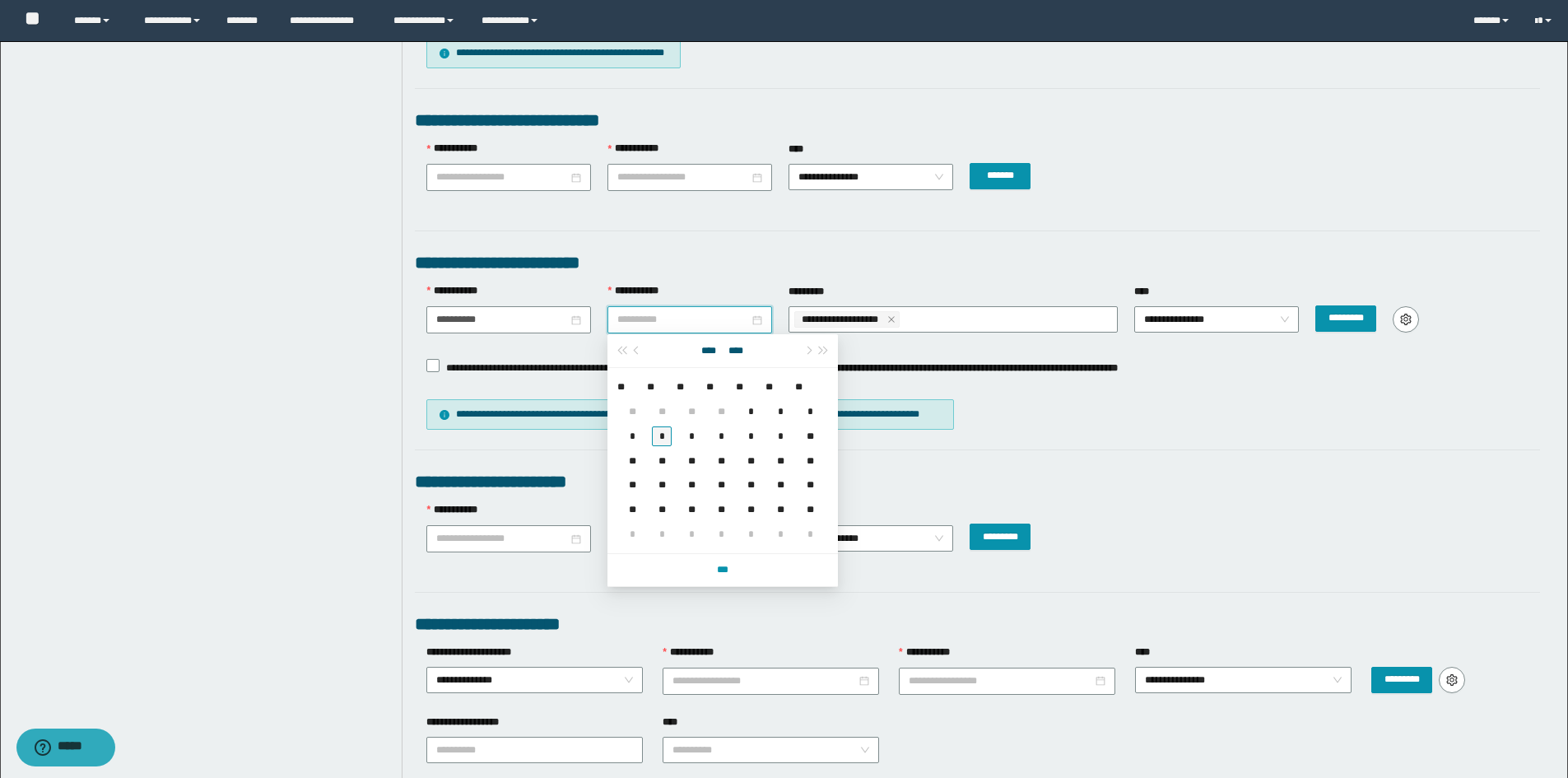 type on "**********" 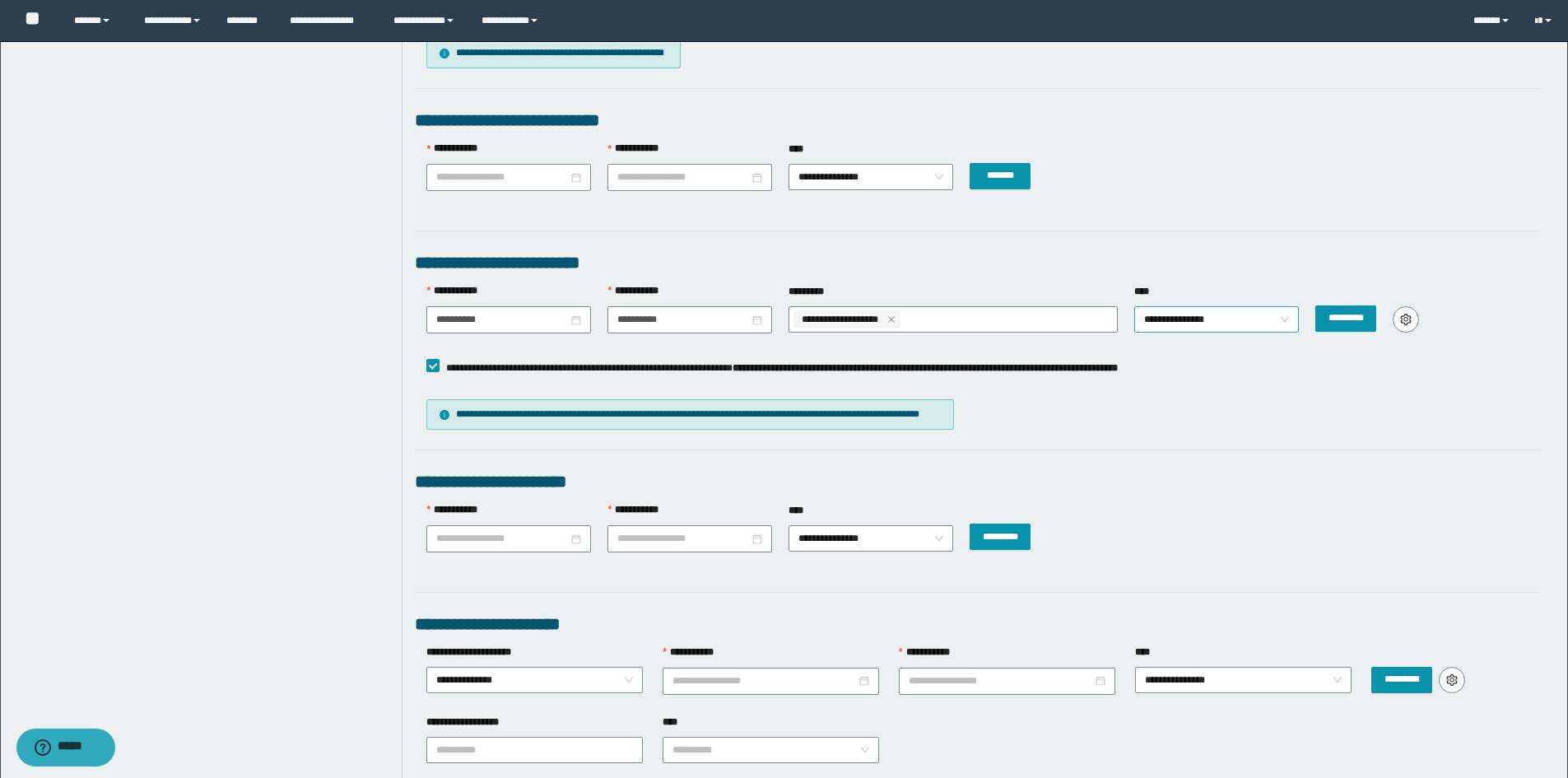 click on "**********" at bounding box center (1217, 319) 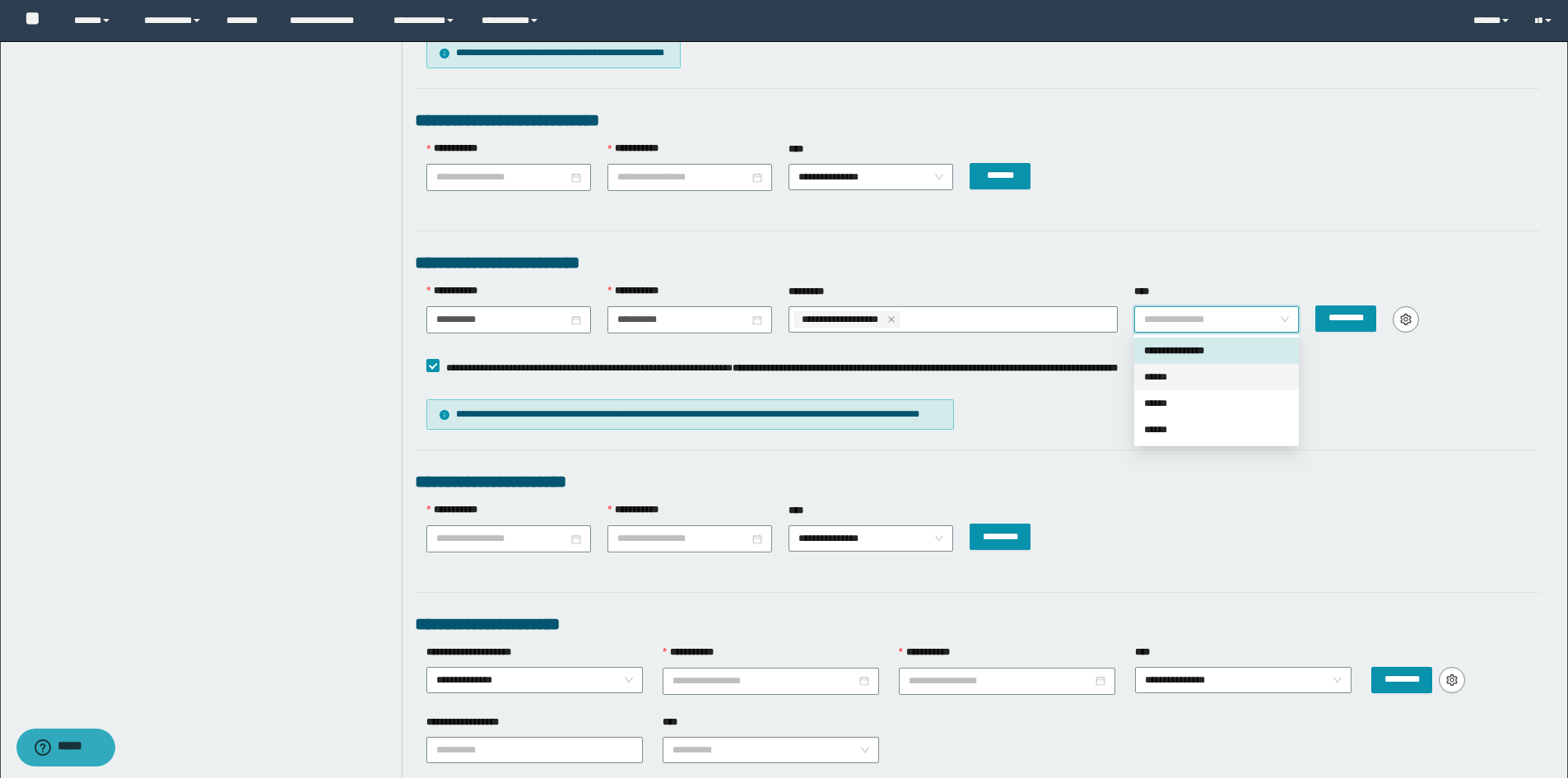 click on "******" at bounding box center [1217, 377] 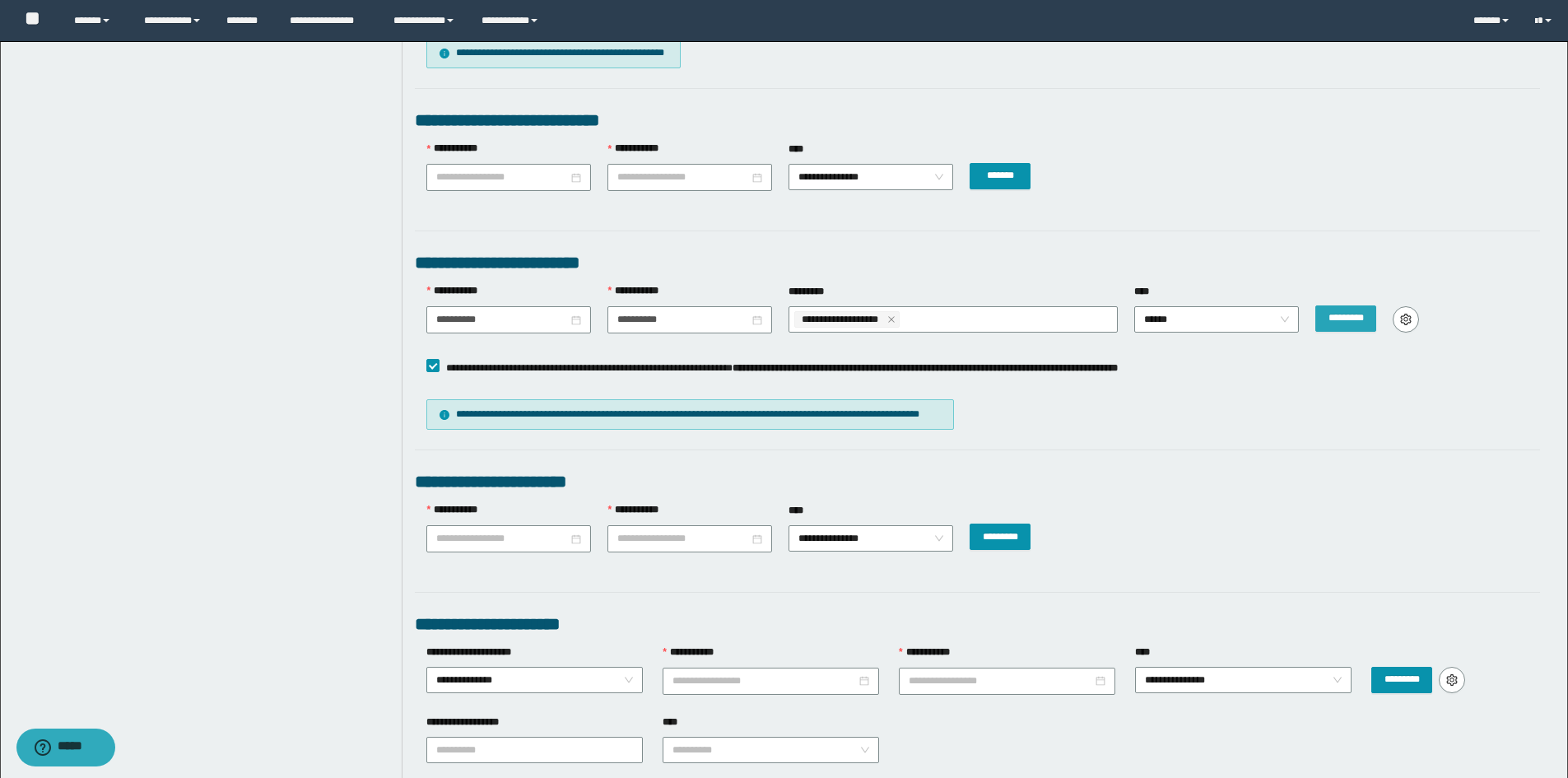 click on "*********" at bounding box center (1346, 318) 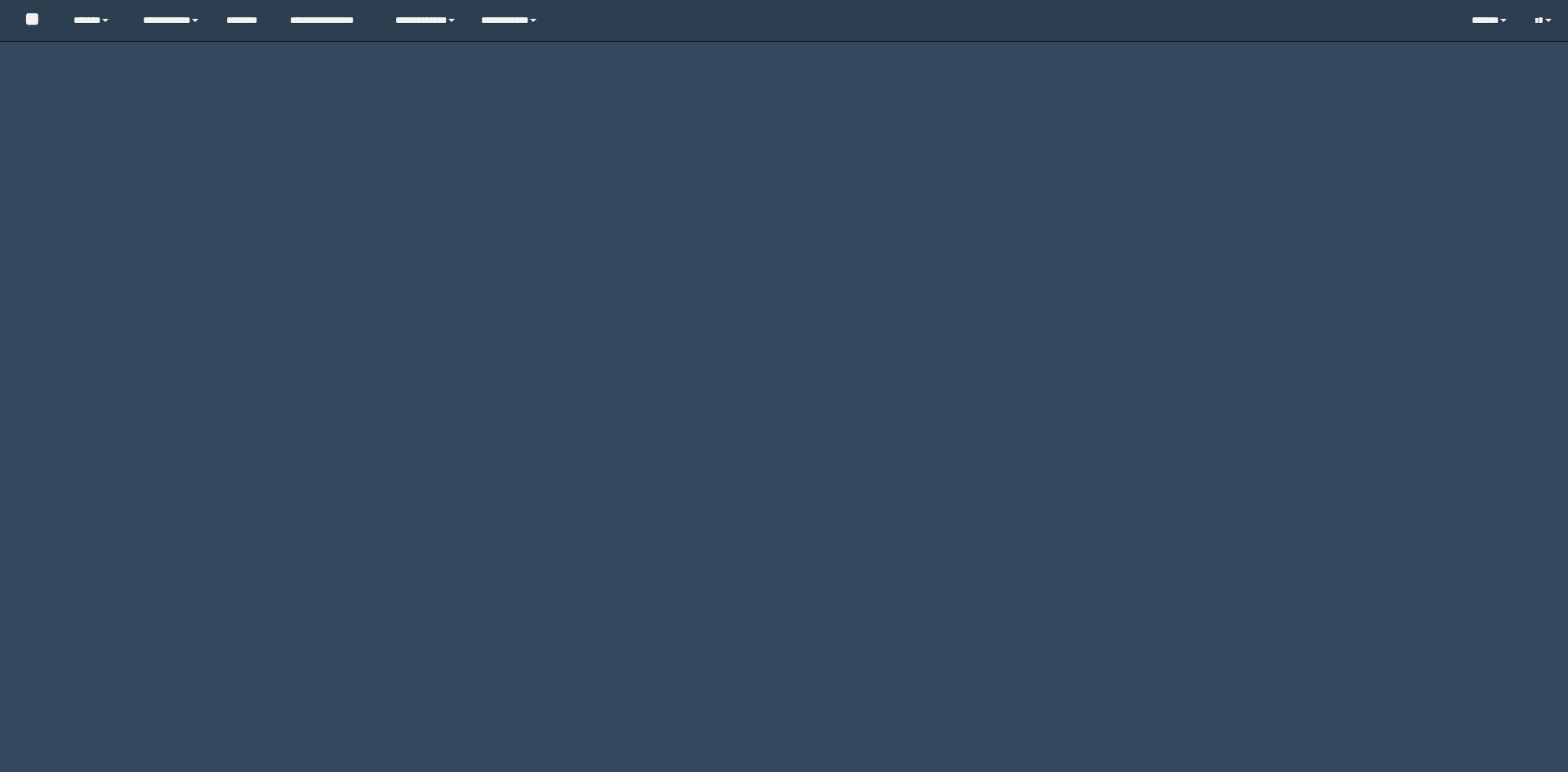 scroll, scrollTop: 0, scrollLeft: 0, axis: both 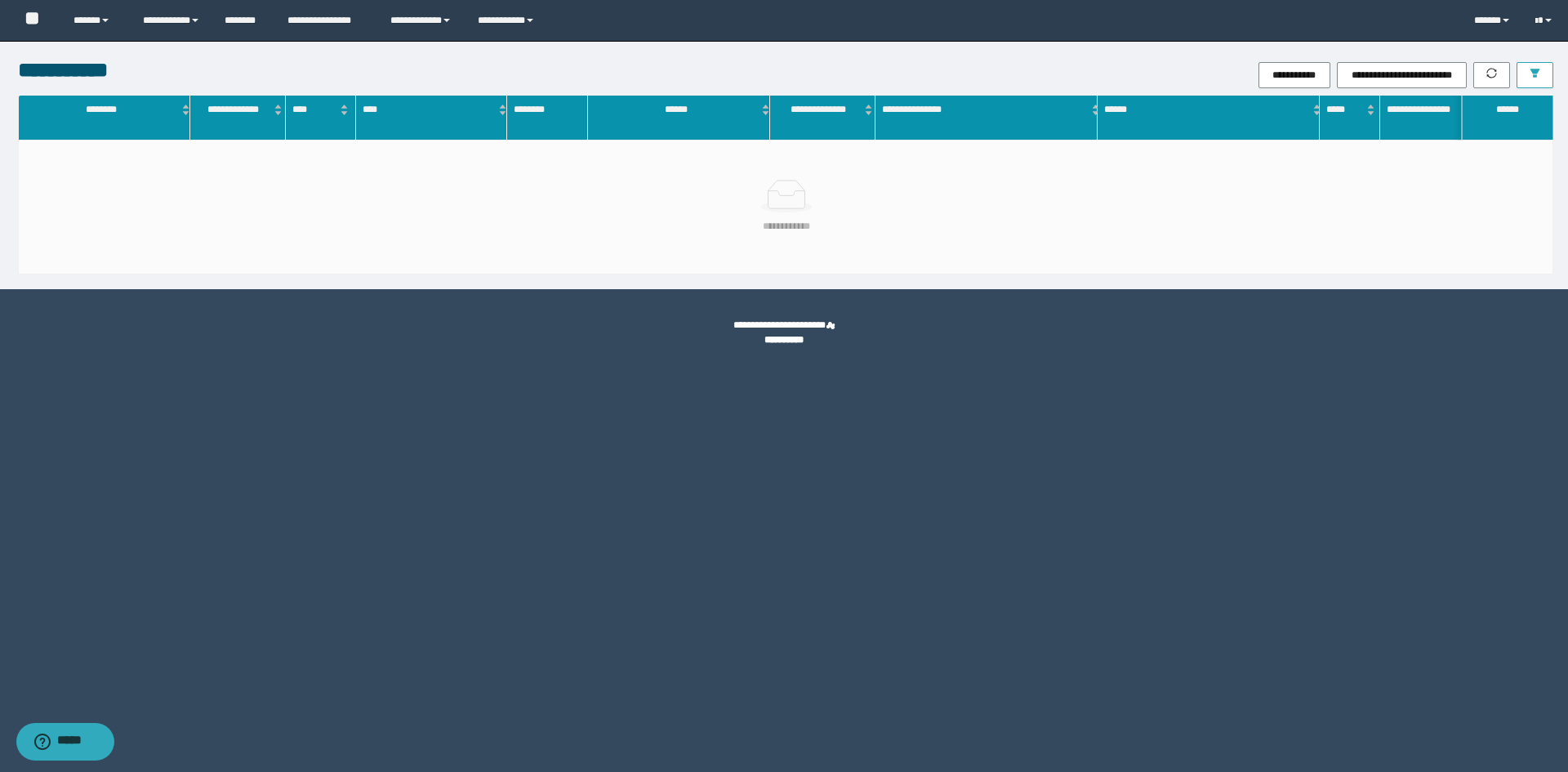 click 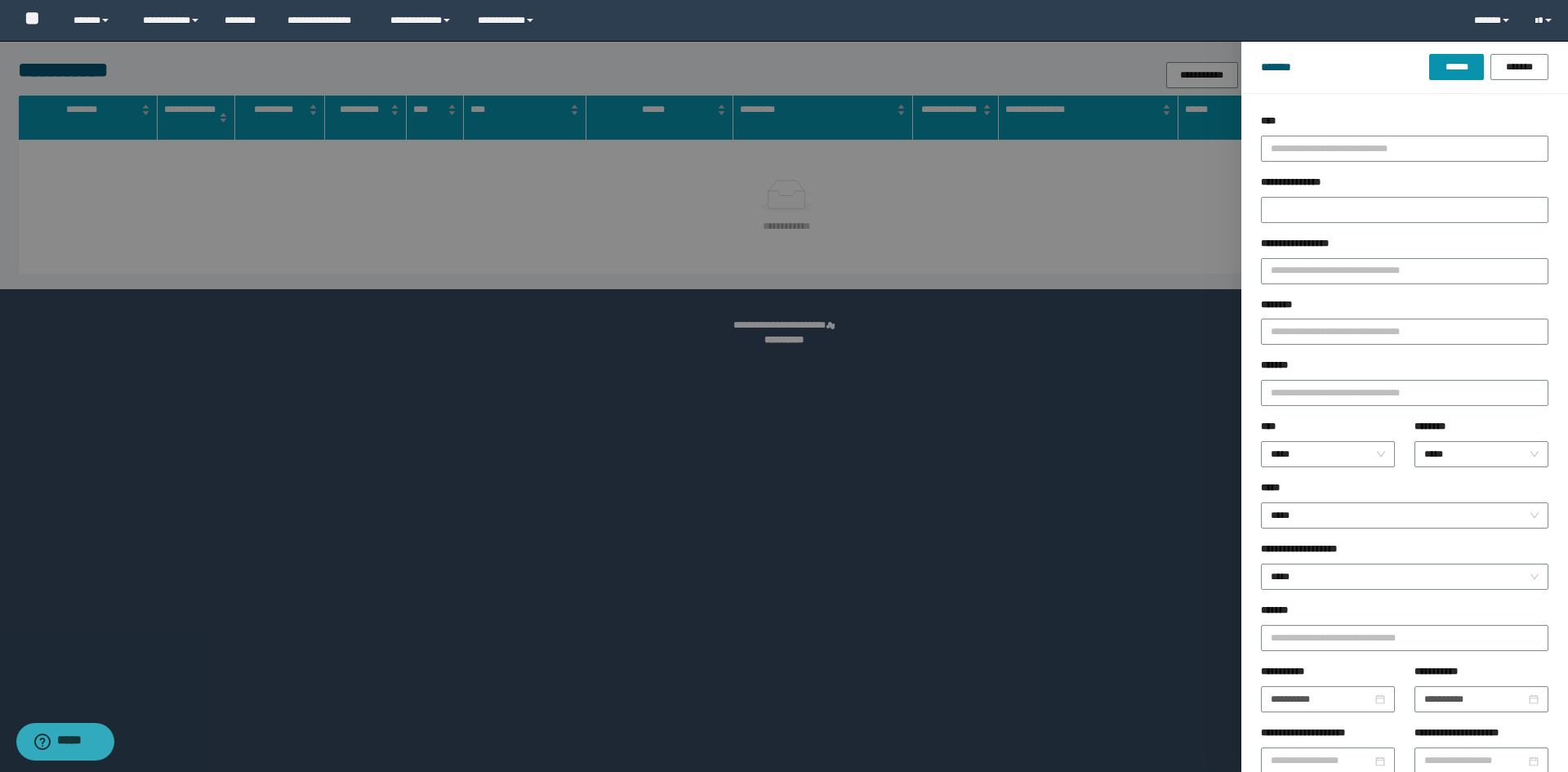 click on "********" at bounding box center [1405, 328] 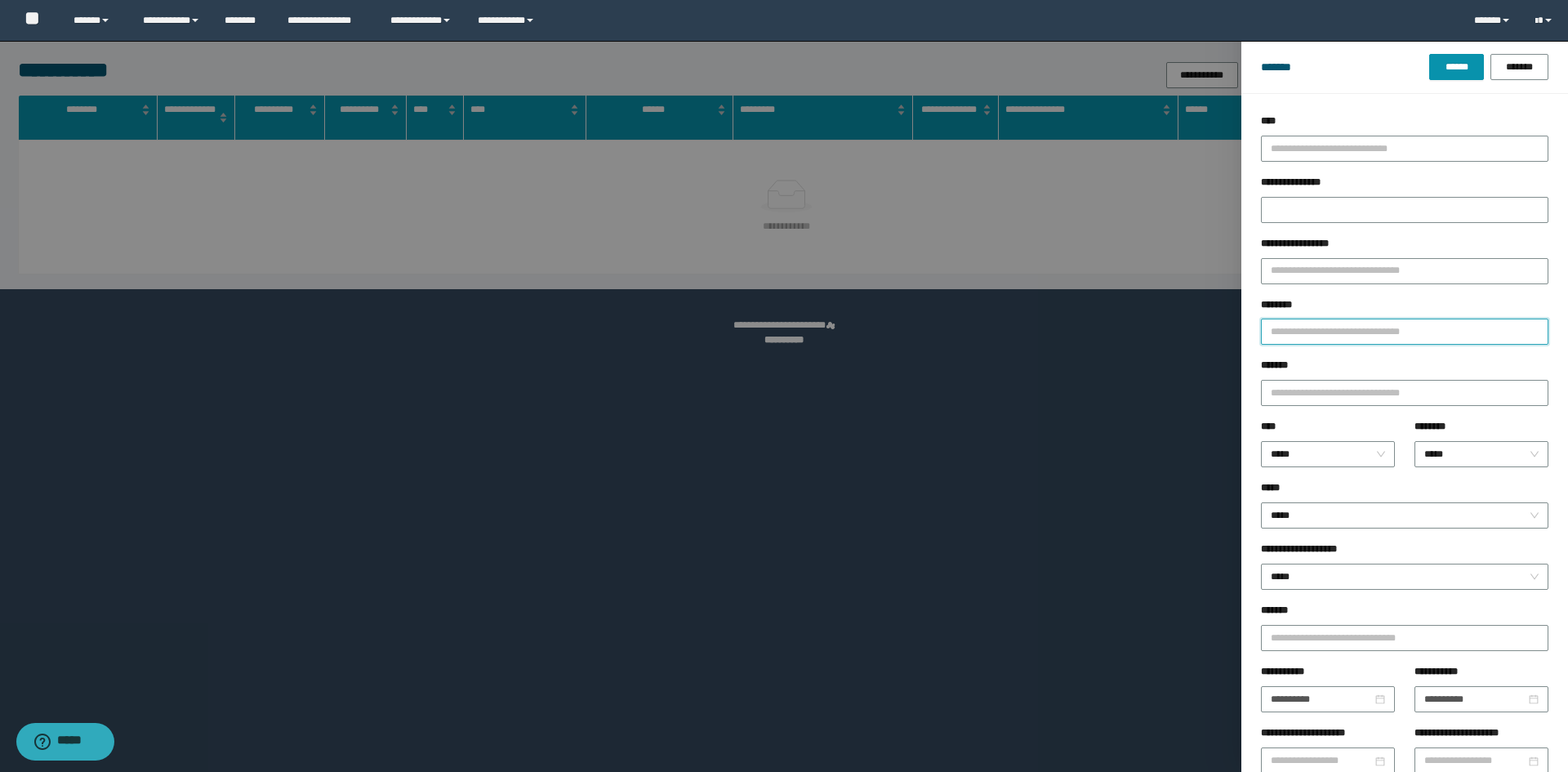 click on "********" at bounding box center (1405, 332) 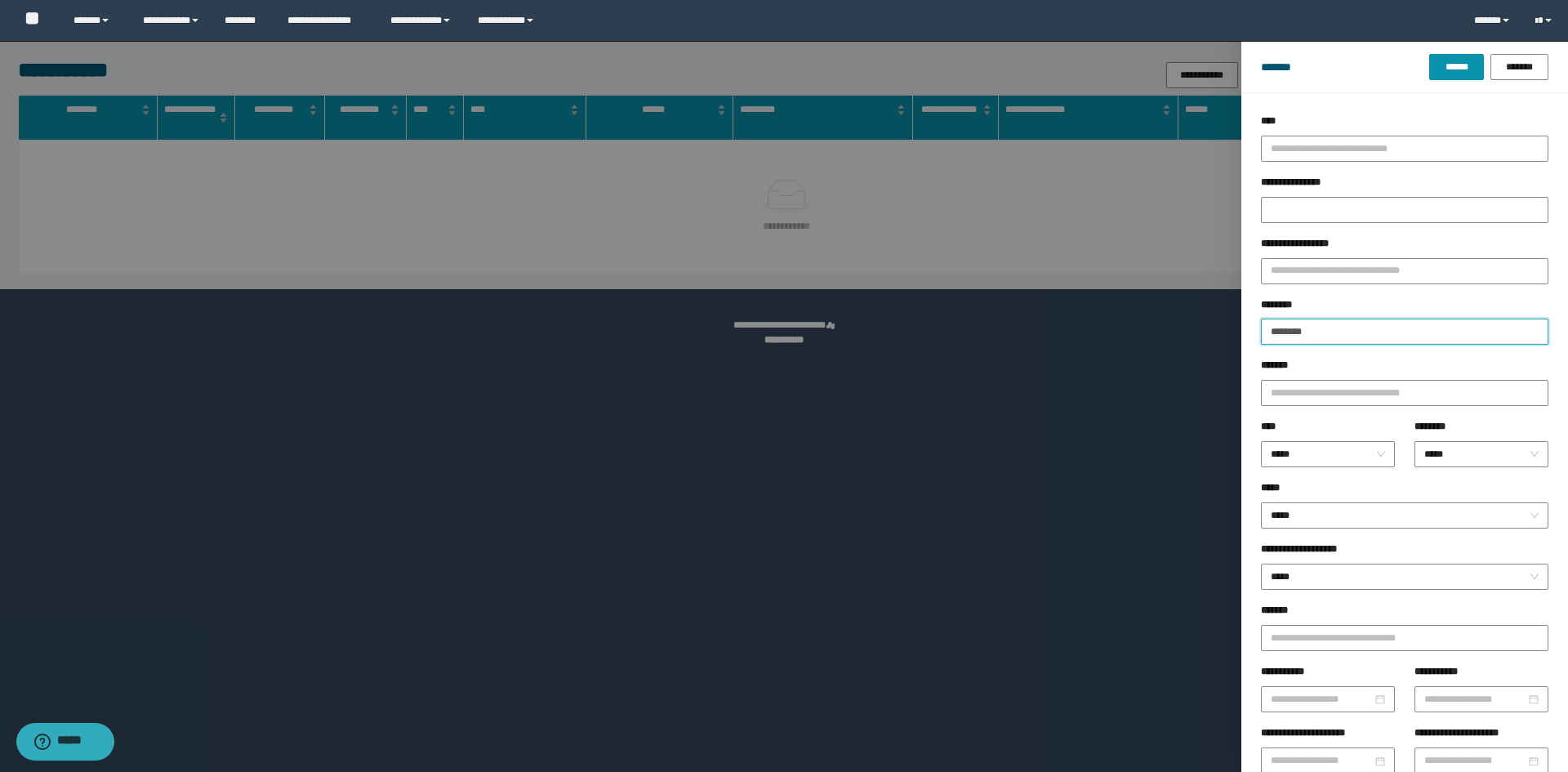 click on "******" at bounding box center [1456, 67] 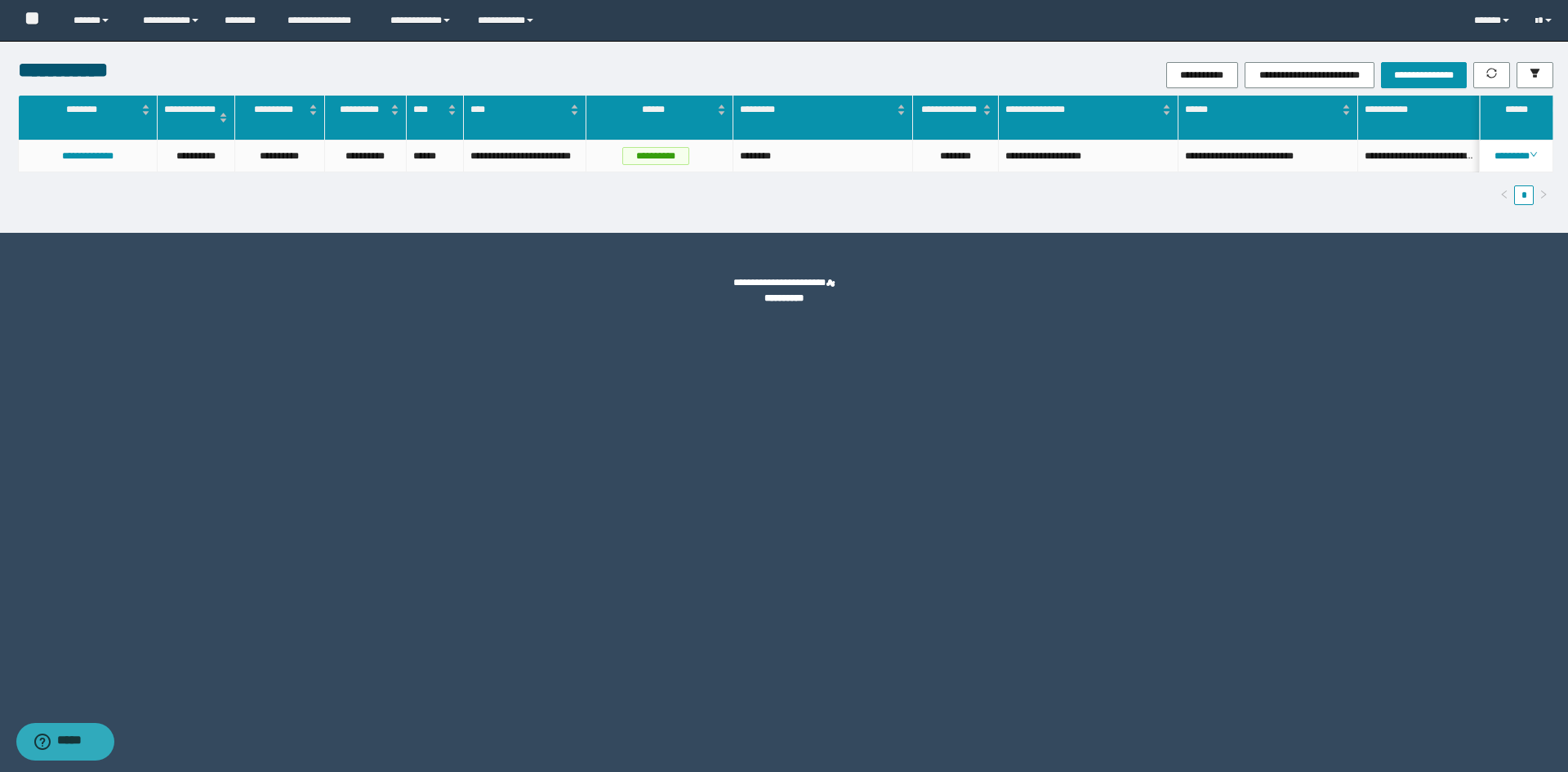 drag, startPoint x: 924, startPoint y: 701, endPoint x: 902, endPoint y: 703, distance: 22.090722 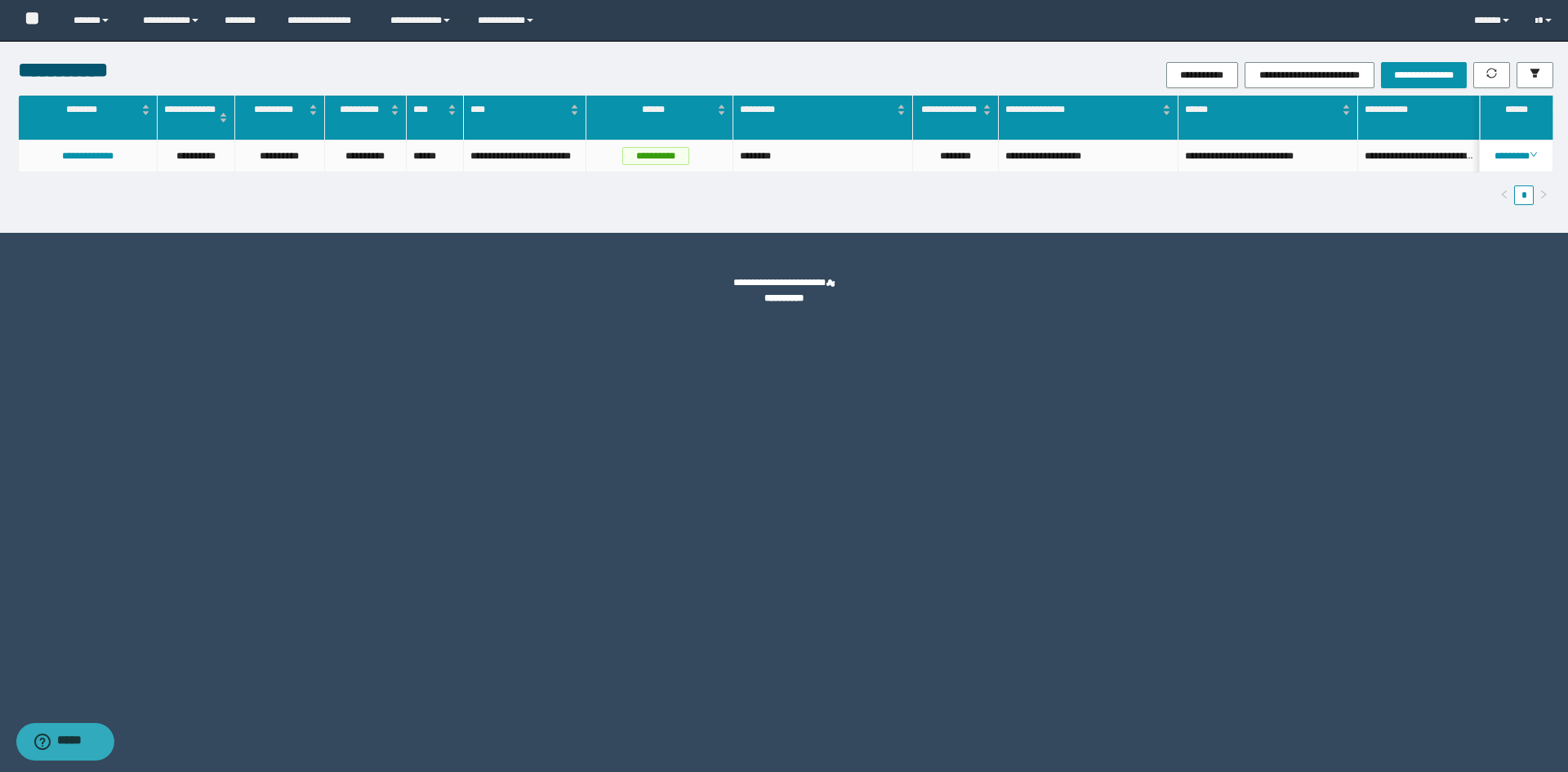 click on "**********" at bounding box center [1041, 75] 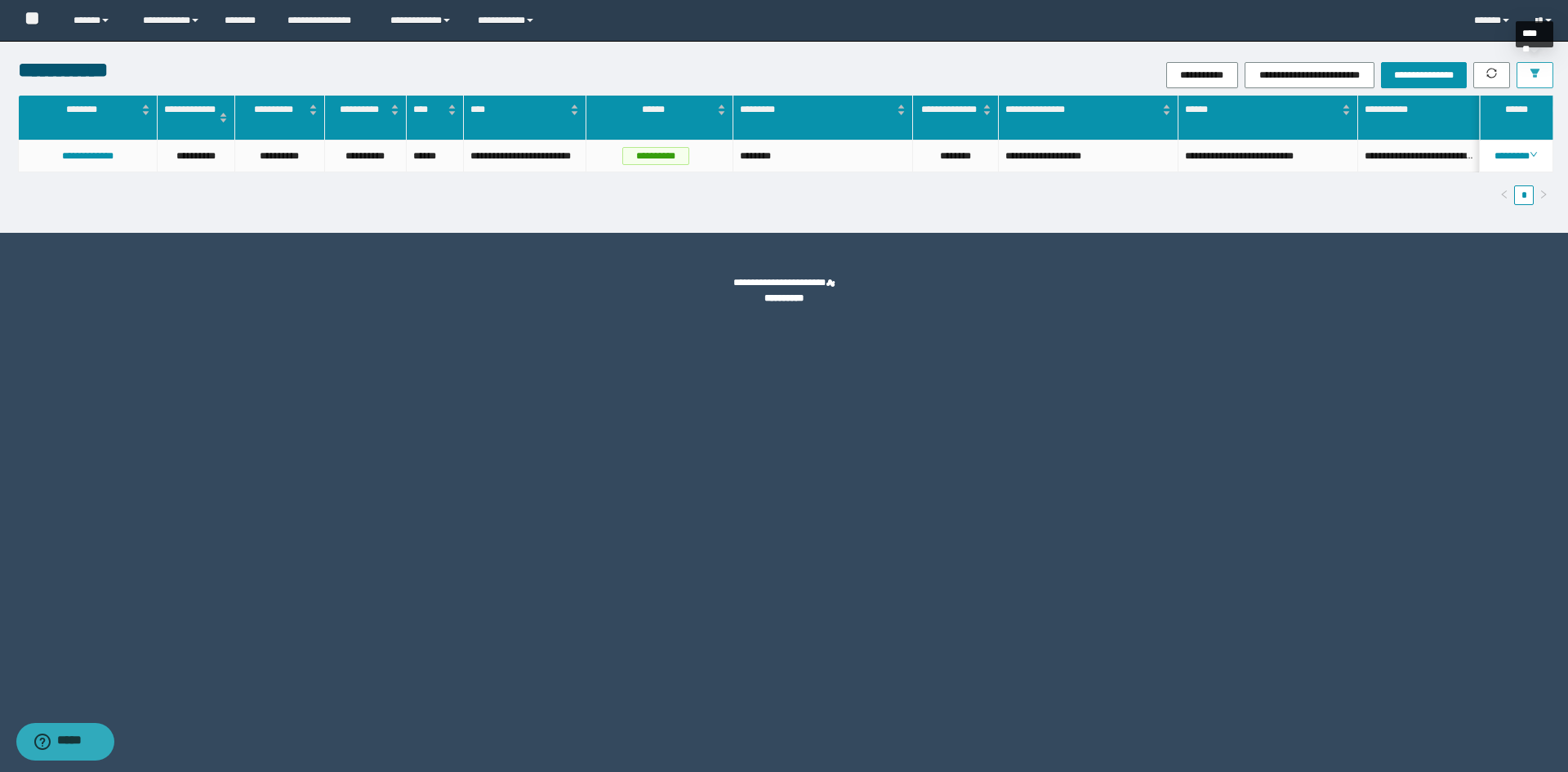 click at bounding box center [1535, 75] 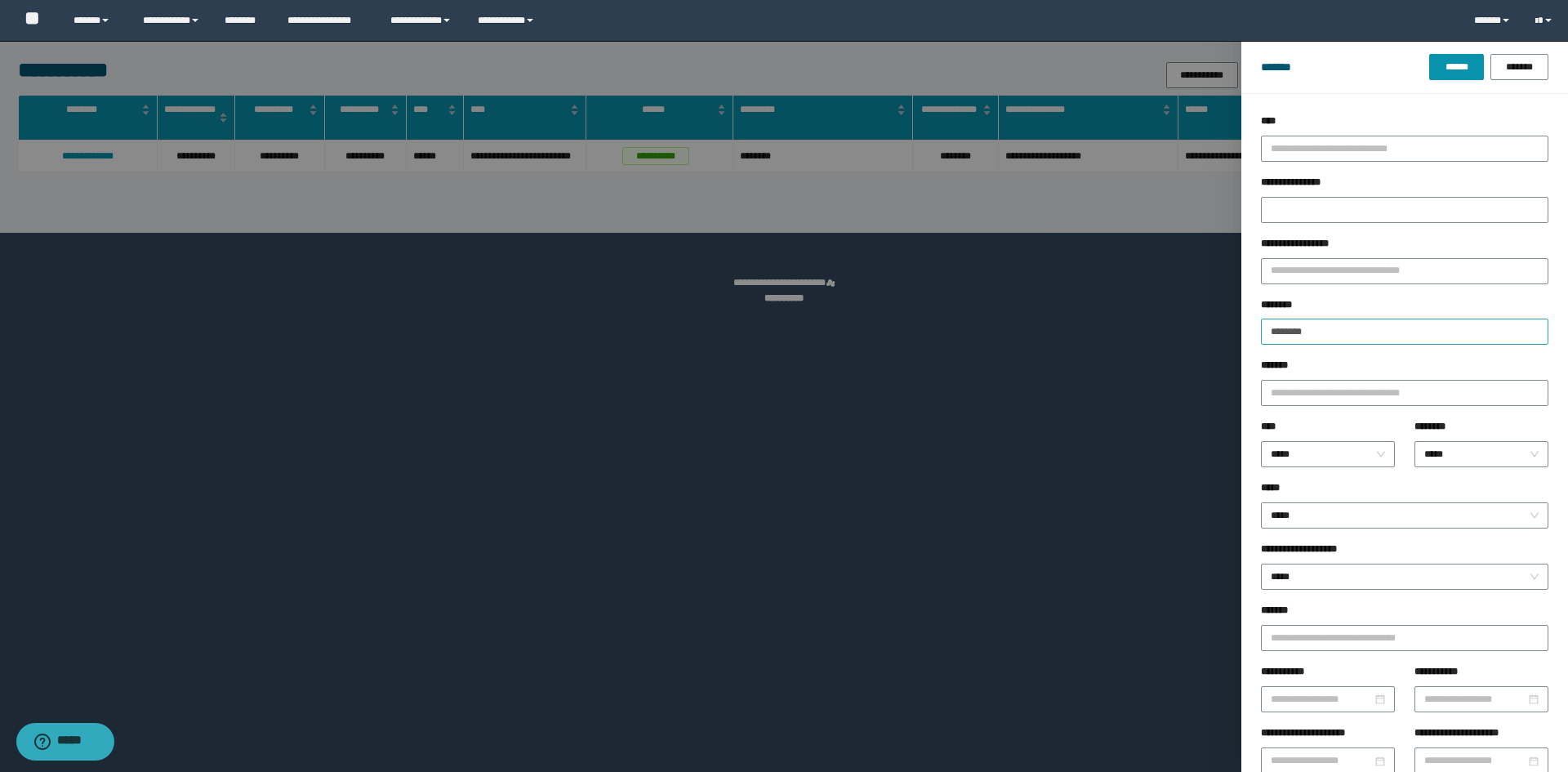 click on "******** ********" at bounding box center [1405, 321] 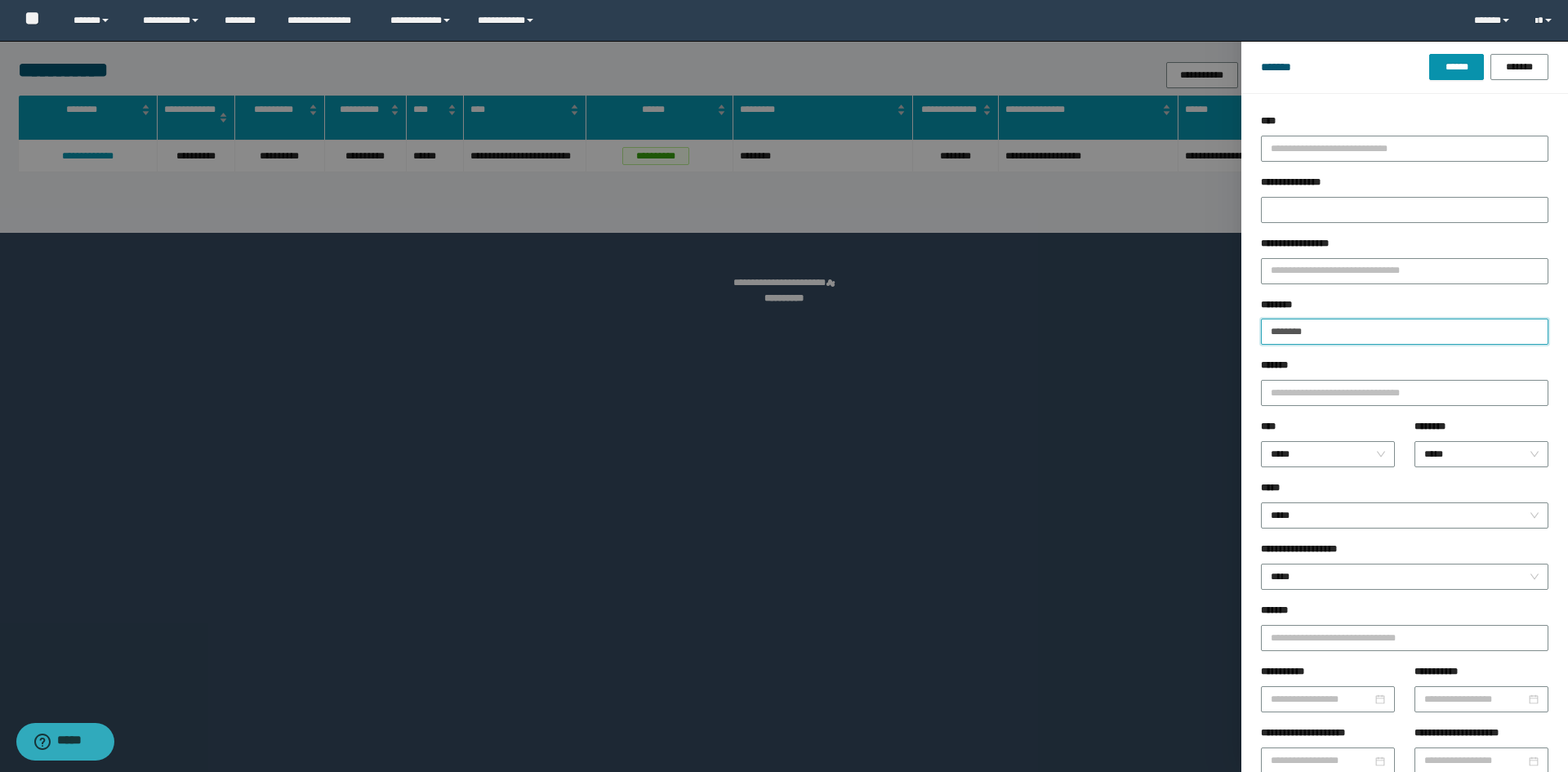 click on "********" at bounding box center (1405, 332) 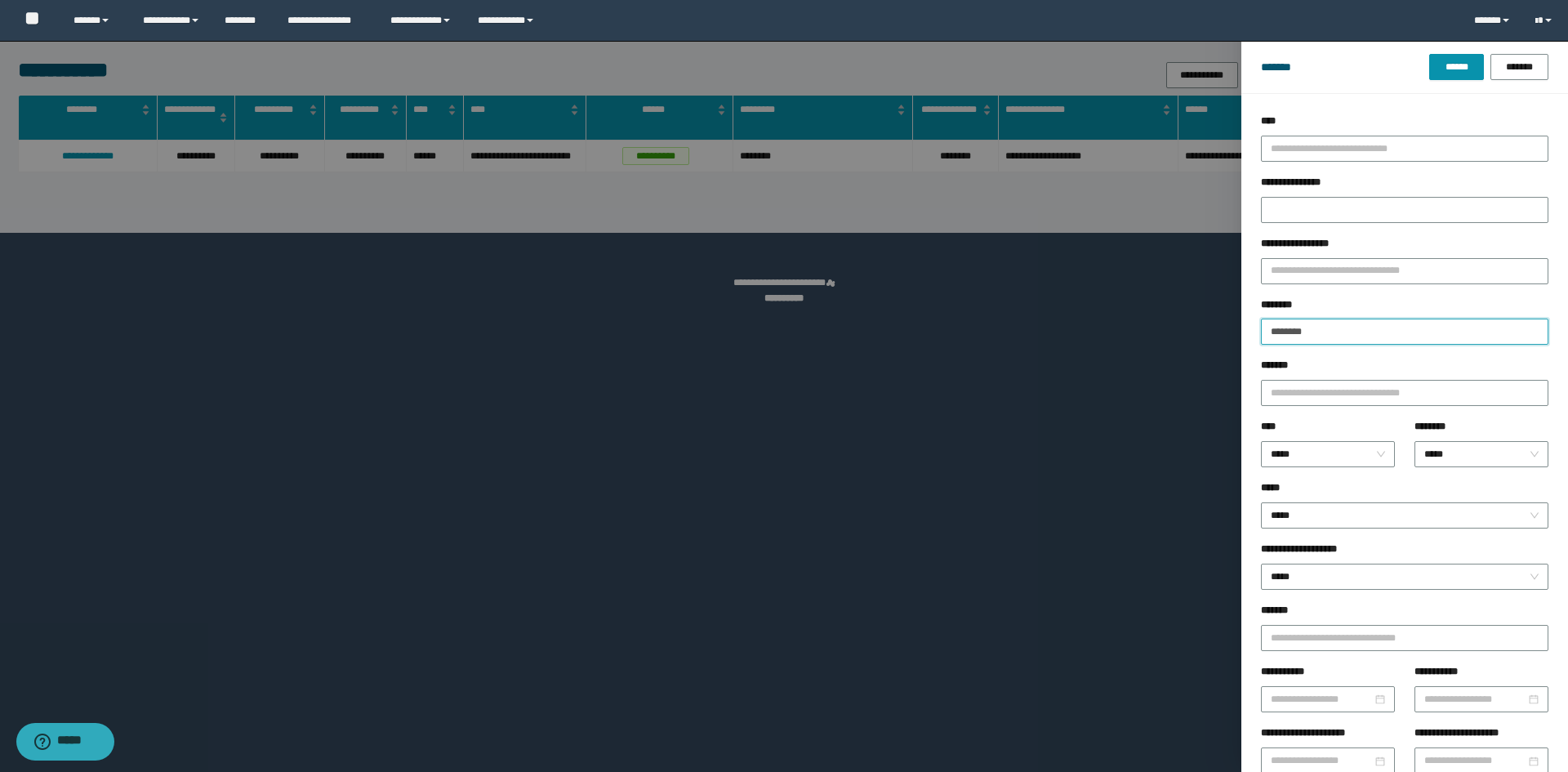 click on "********" at bounding box center (1405, 332) 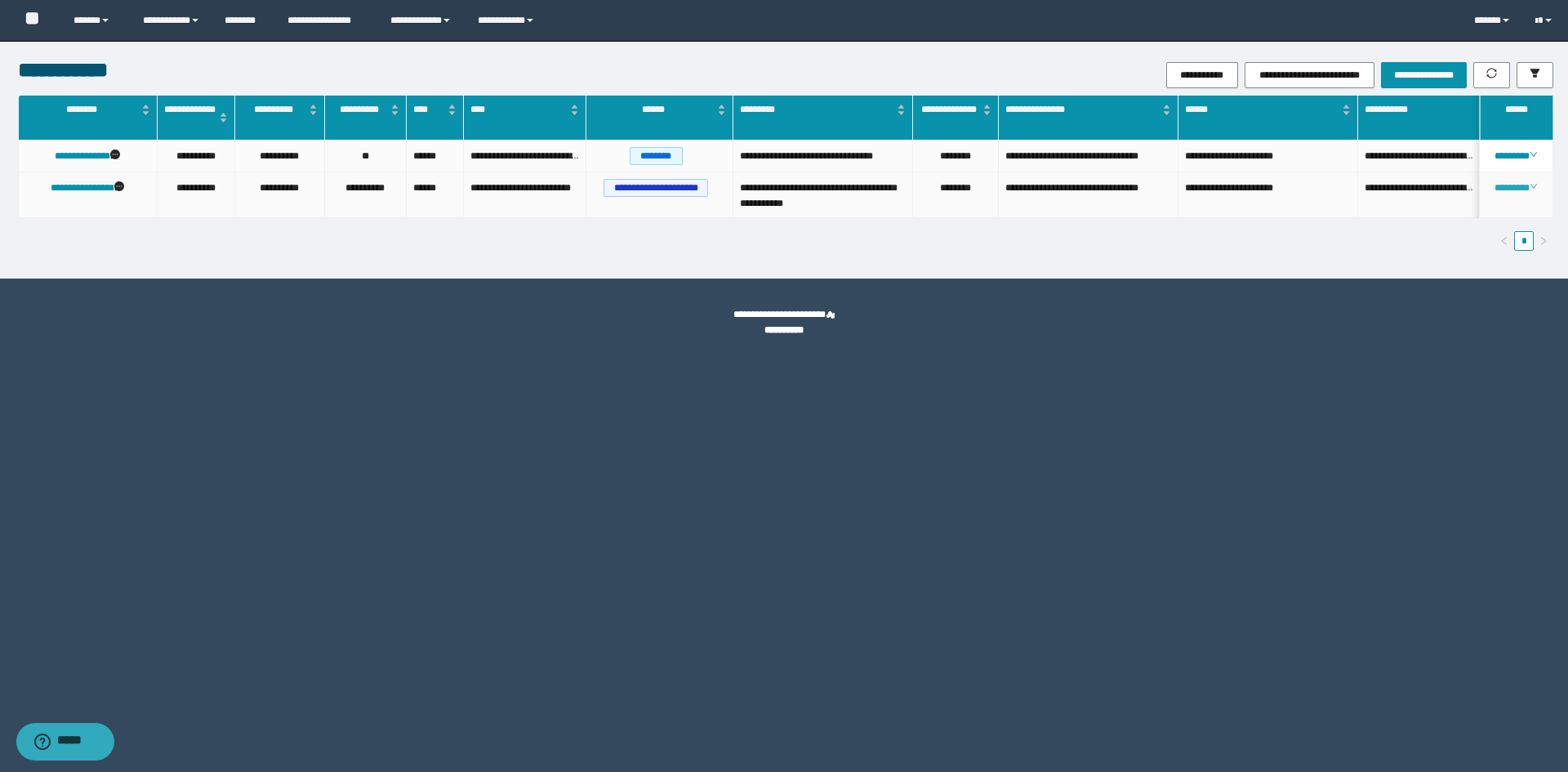 click on "********" at bounding box center (1516, 188) 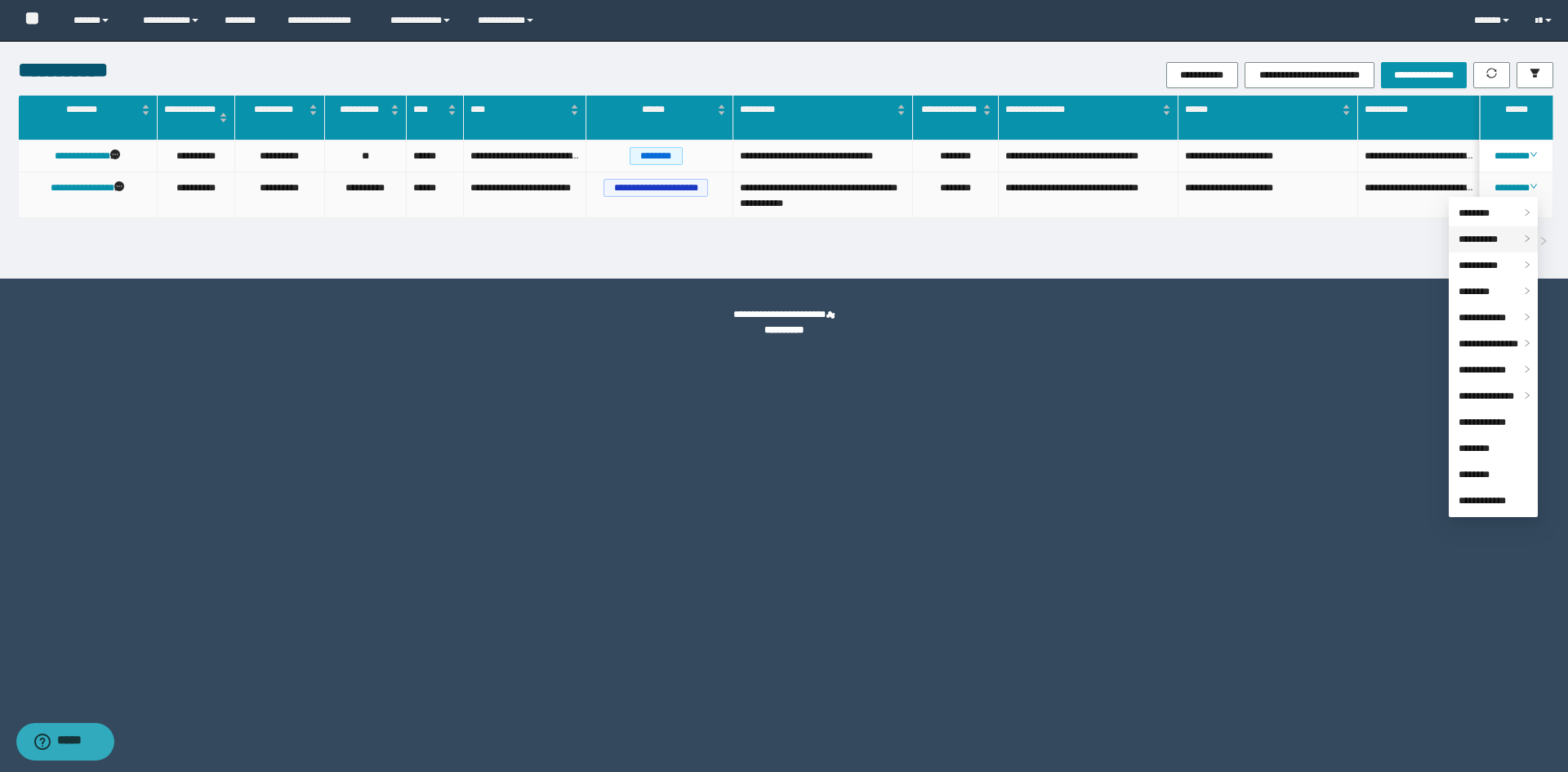 click on "**********" at bounding box center (1478, 239) 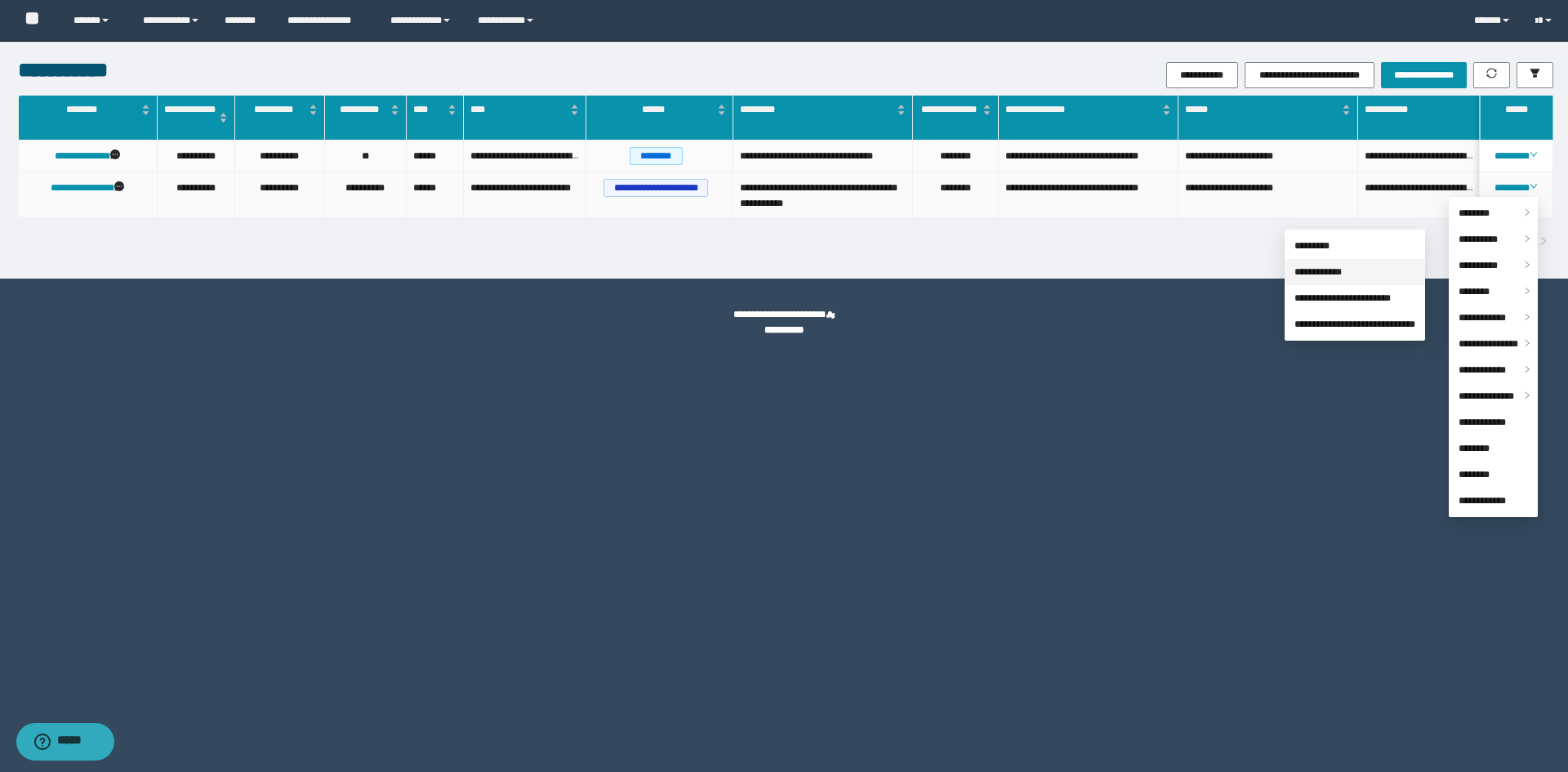 click on "**********" at bounding box center [1318, 272] 